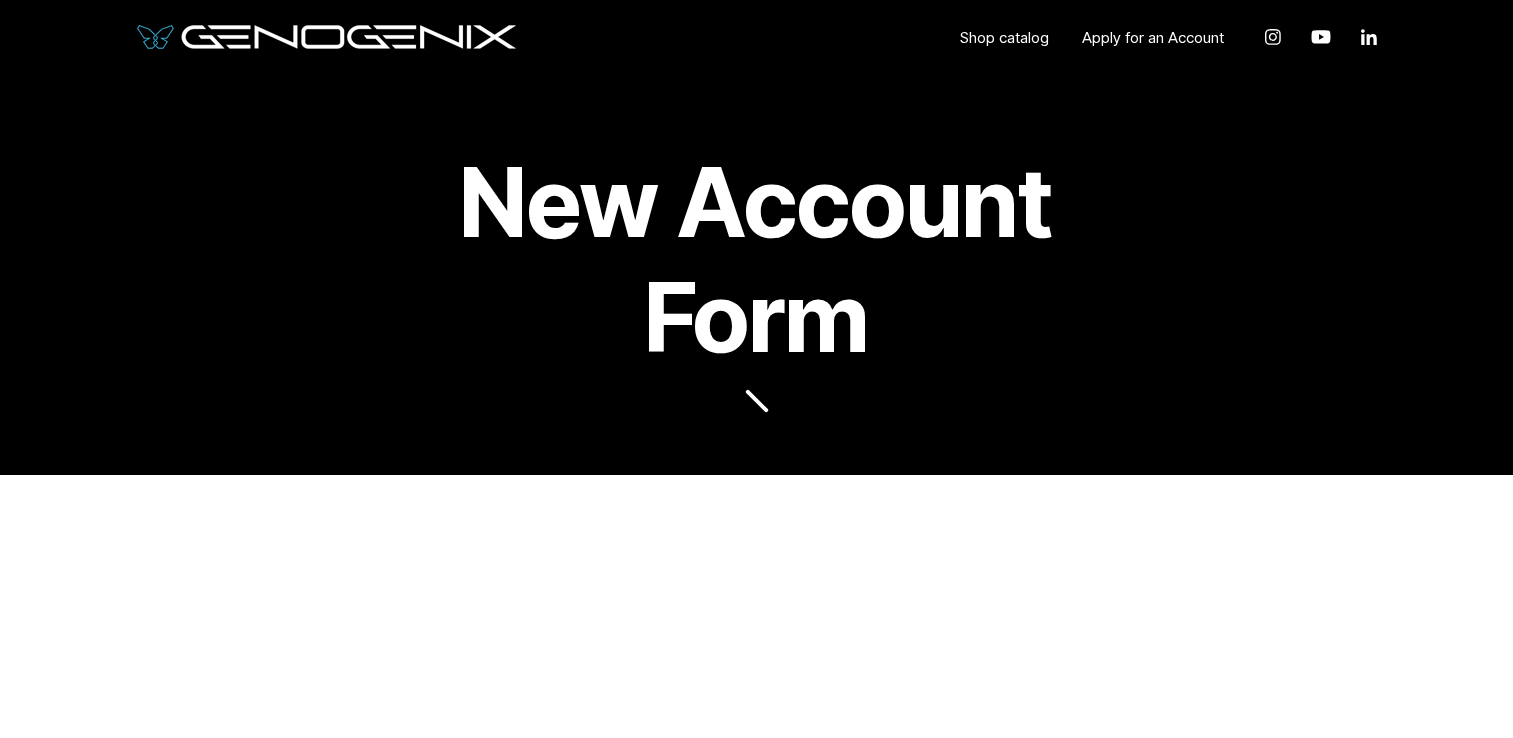scroll, scrollTop: 400, scrollLeft: 0, axis: vertical 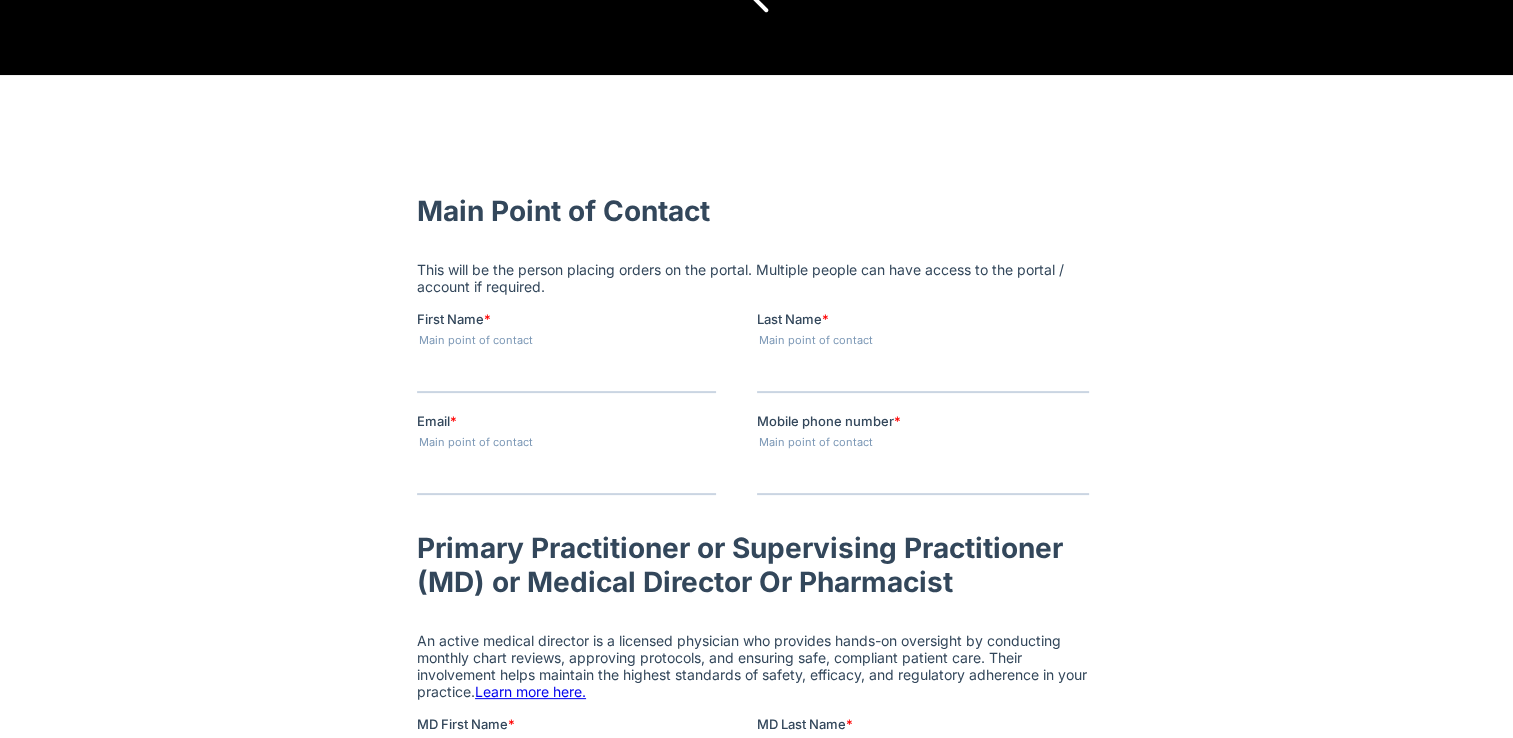 click on "Main point of contact" at bounding box center [586, 339] 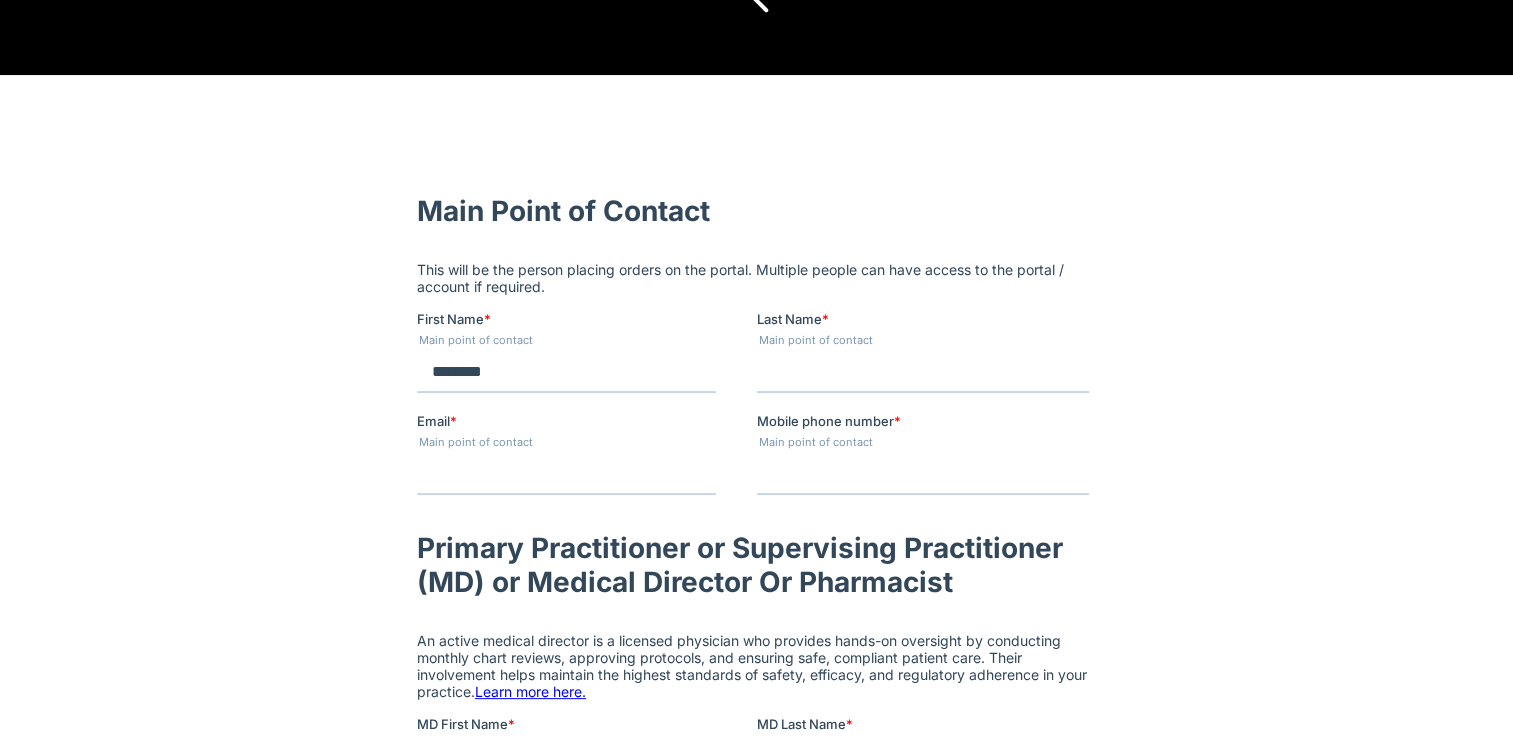 type on "********" 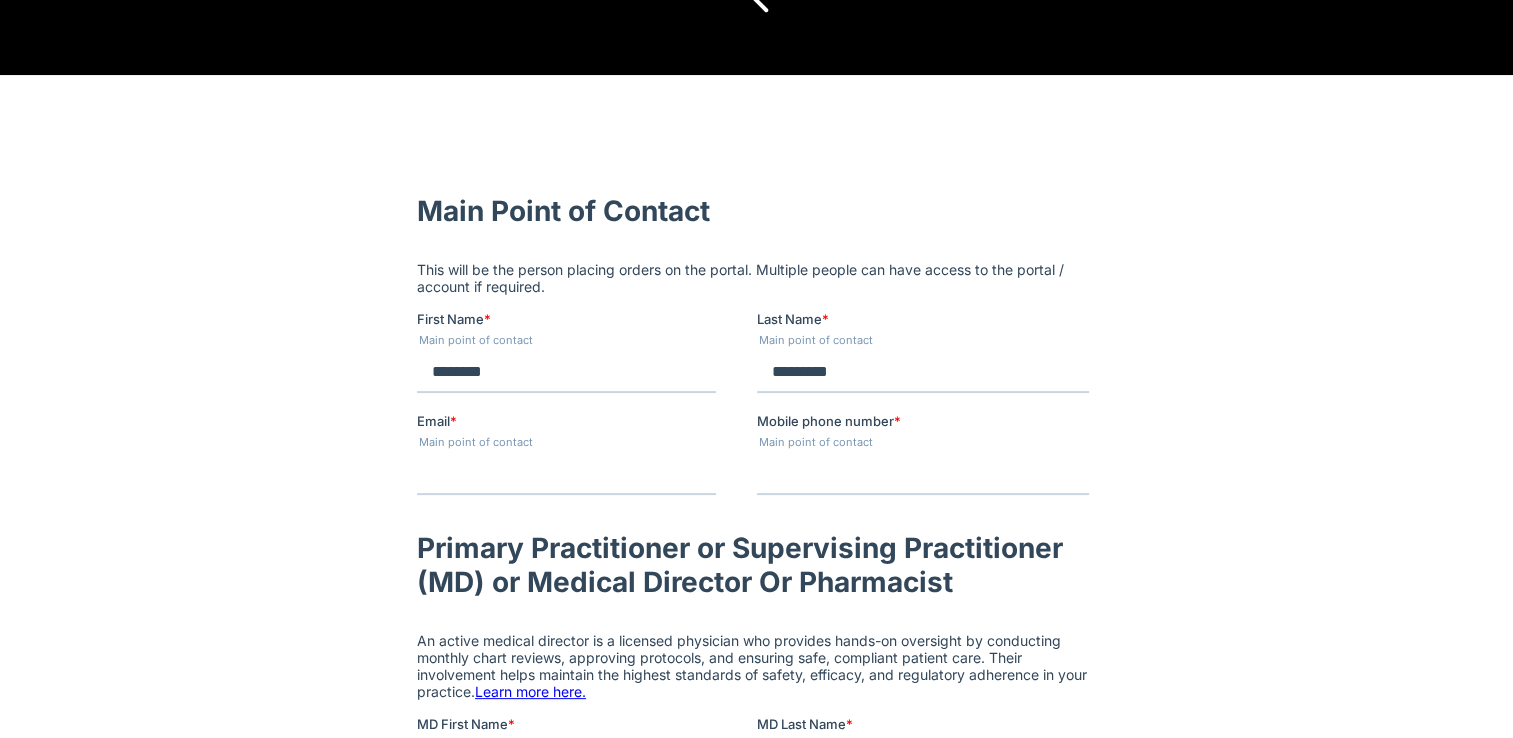 type on "*********" 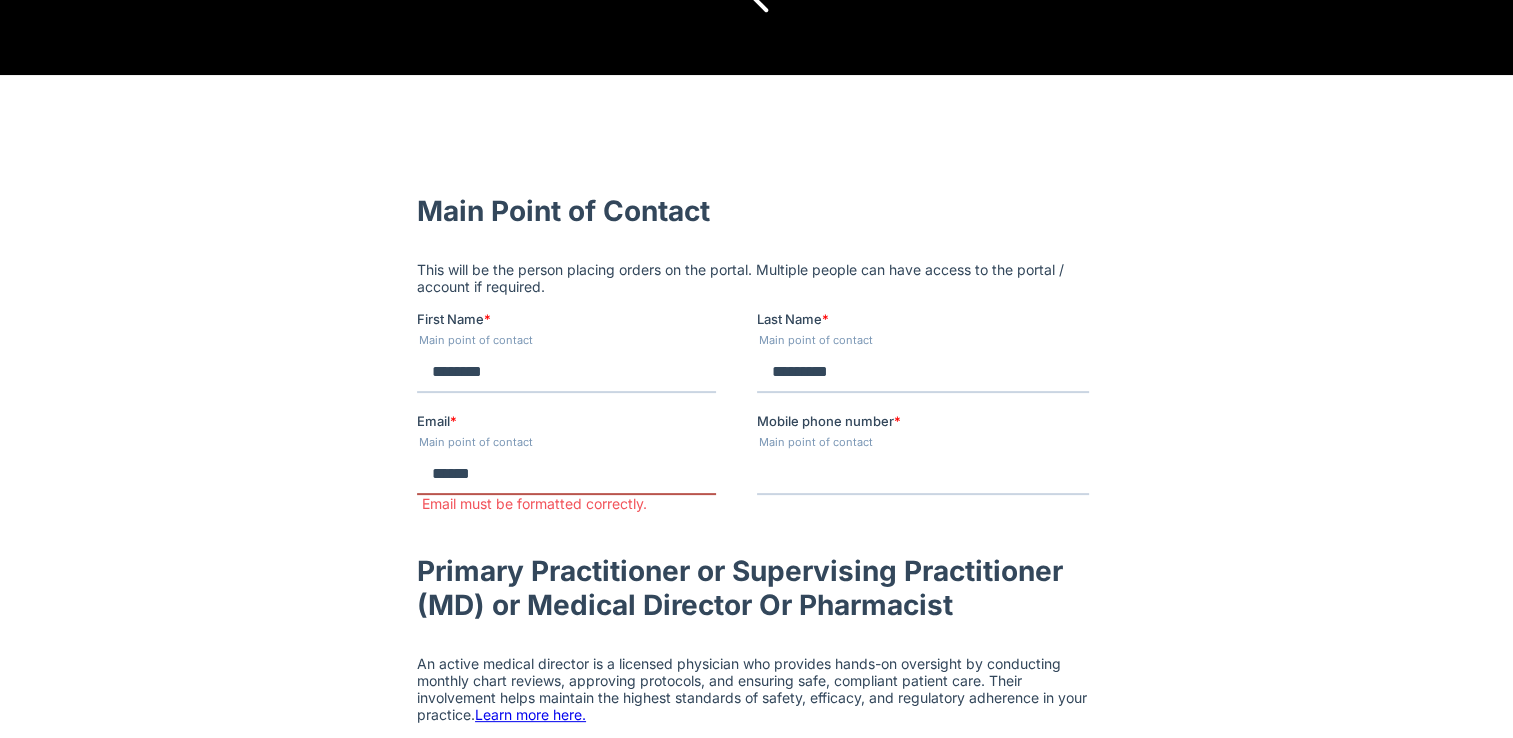 type on "**********" 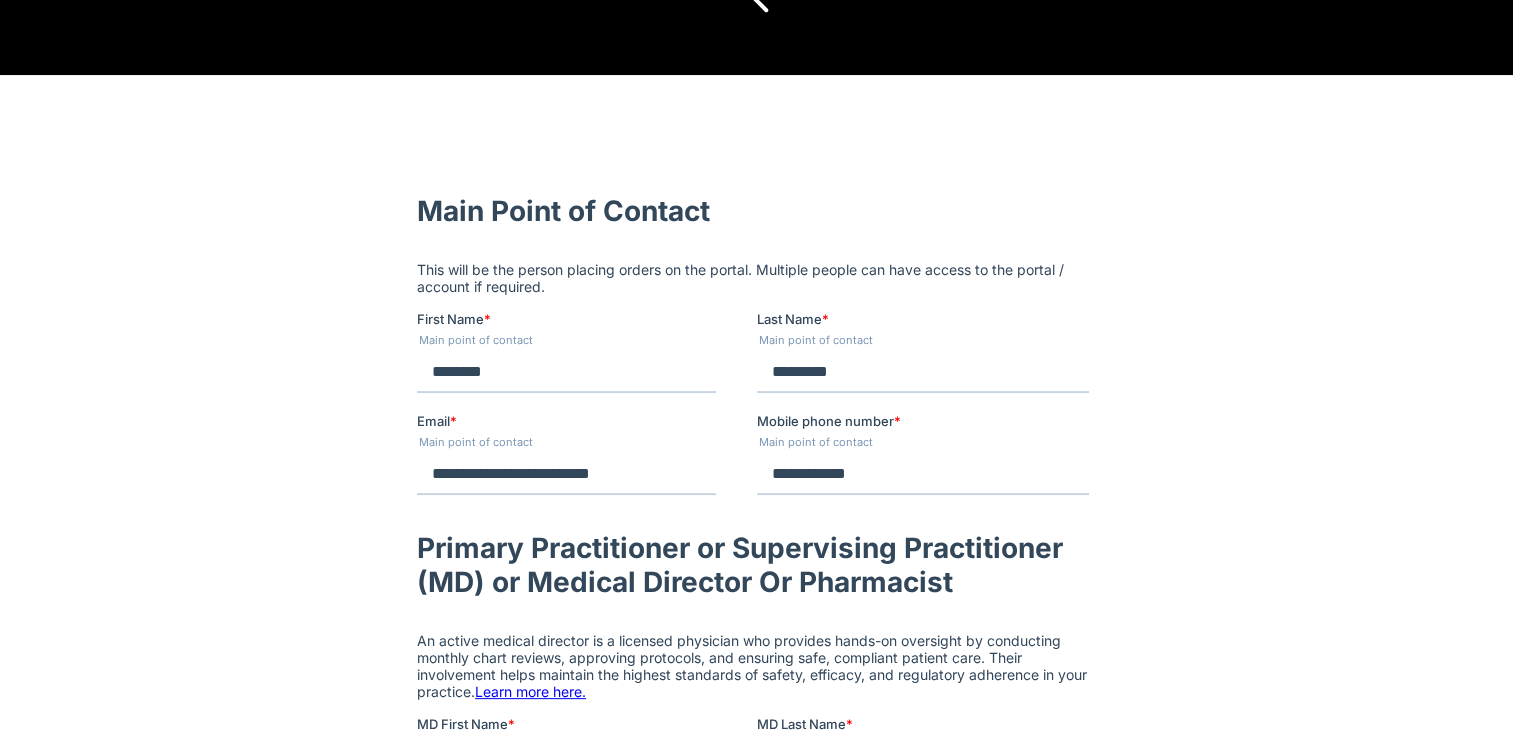 type on "**********" 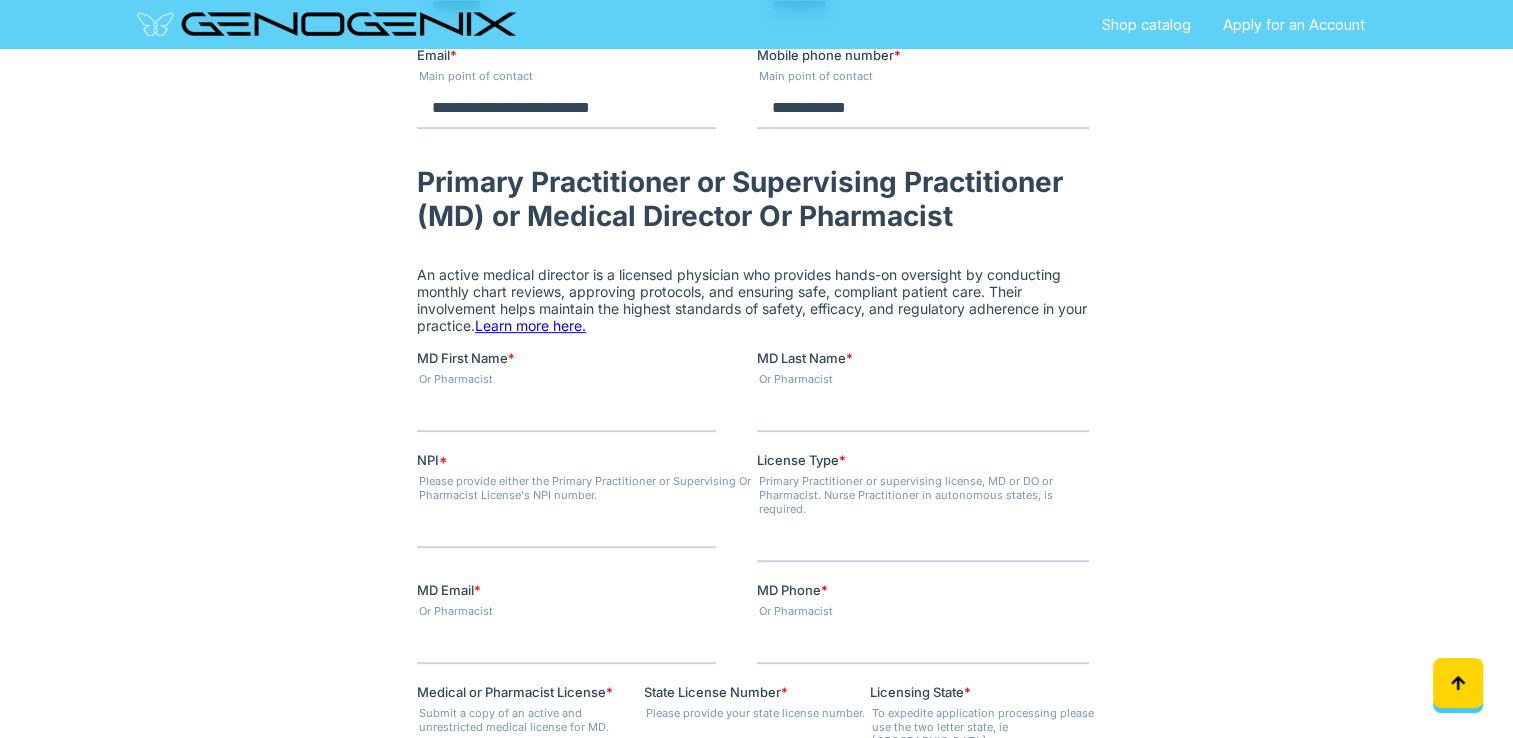 scroll, scrollTop: 800, scrollLeft: 0, axis: vertical 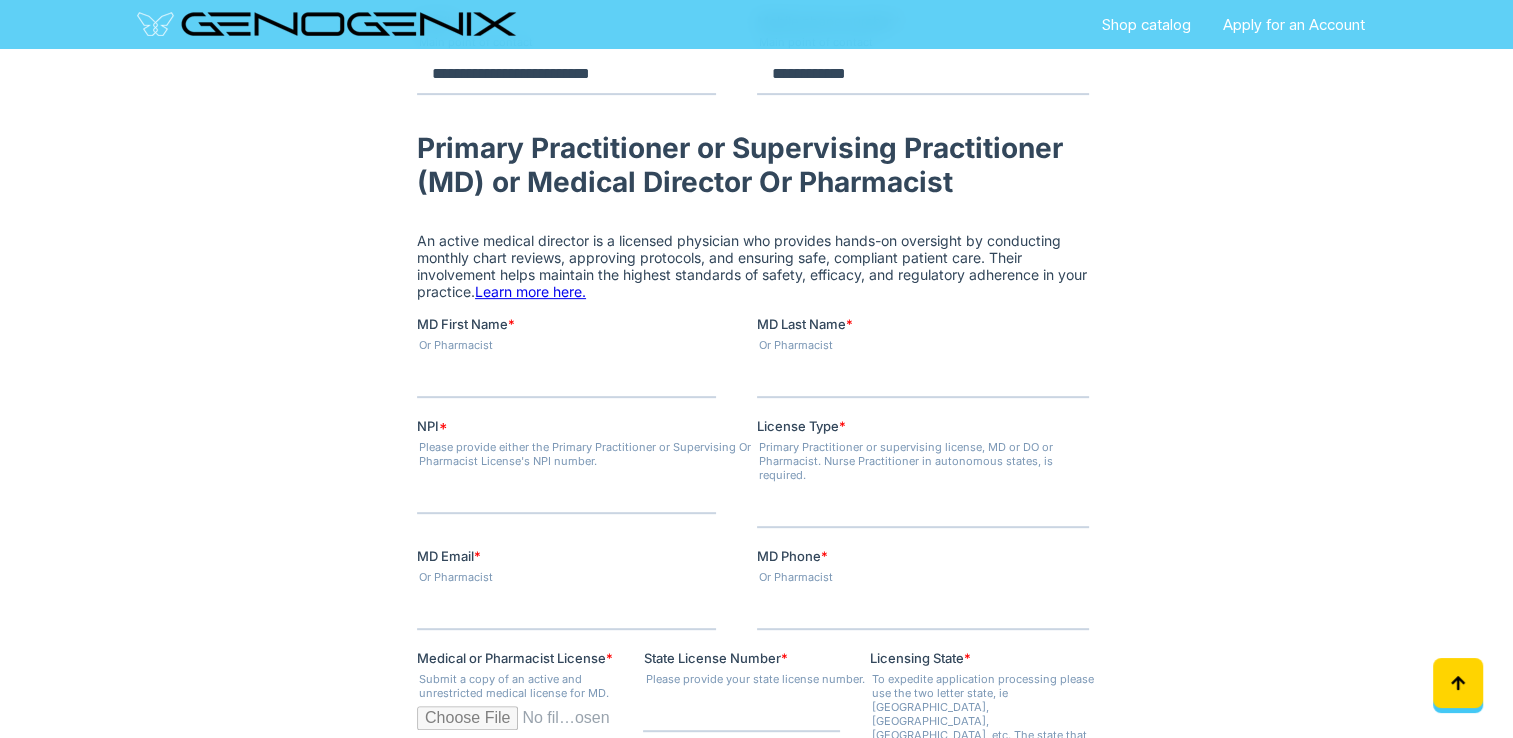 click on "MD First Name *" at bounding box center [565, 378] 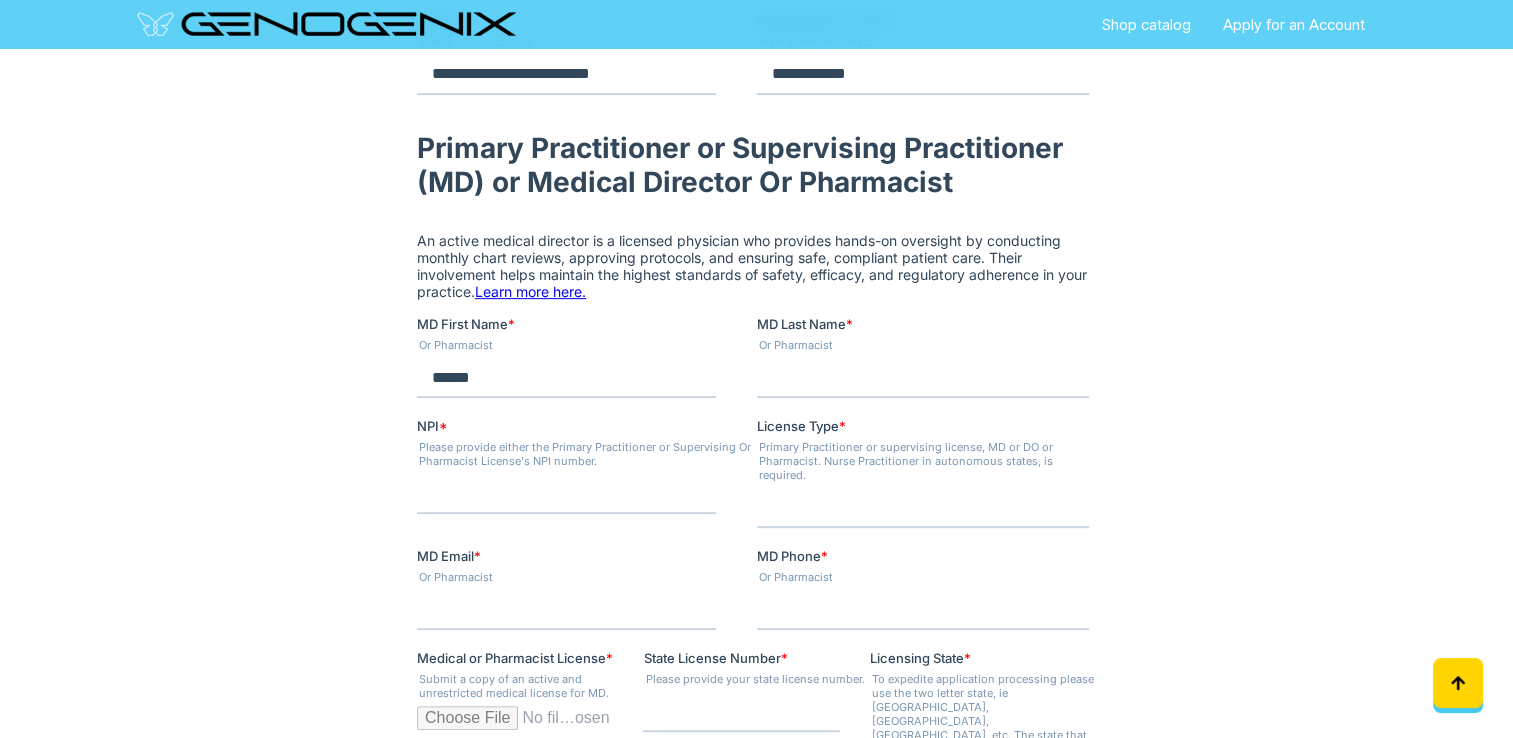 type on "******" 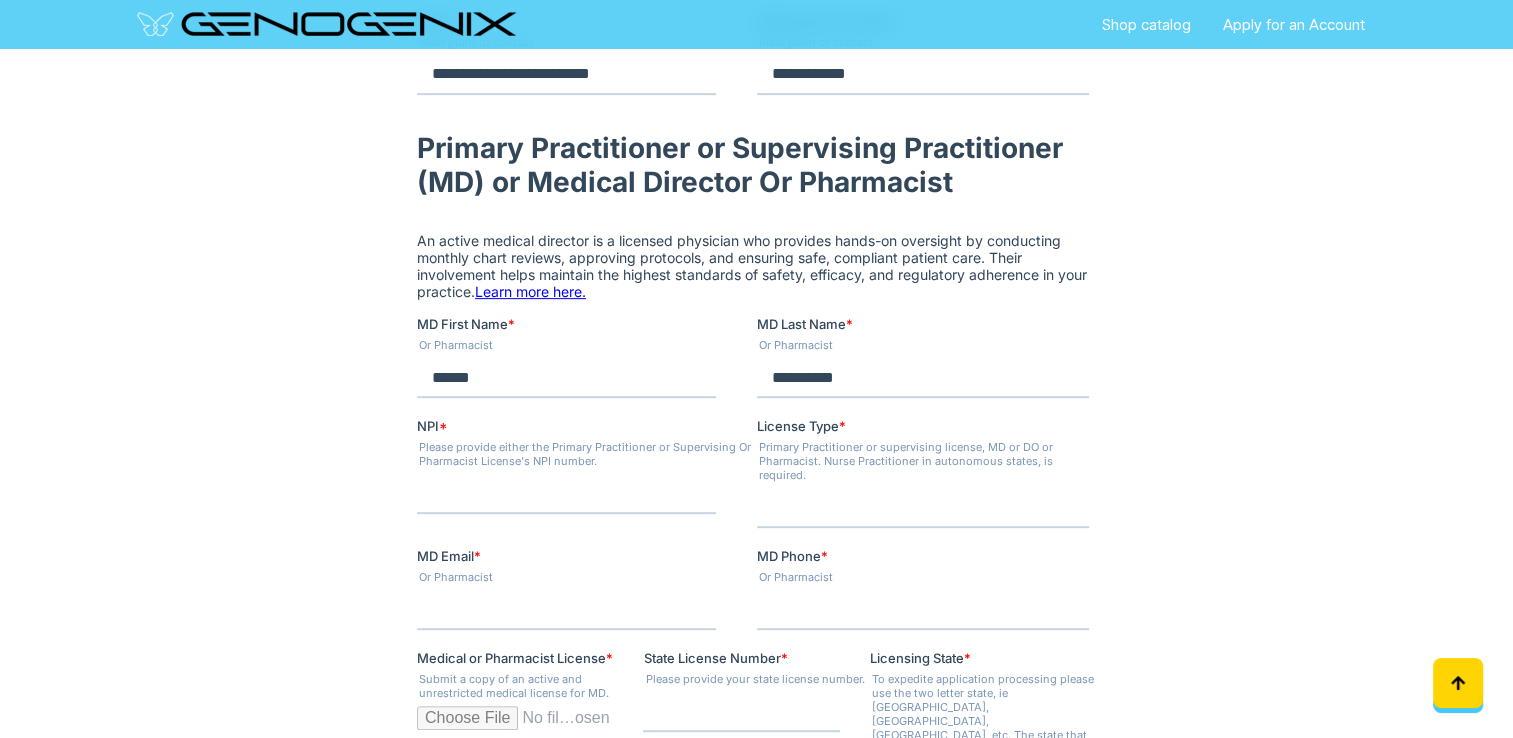 type on "**********" 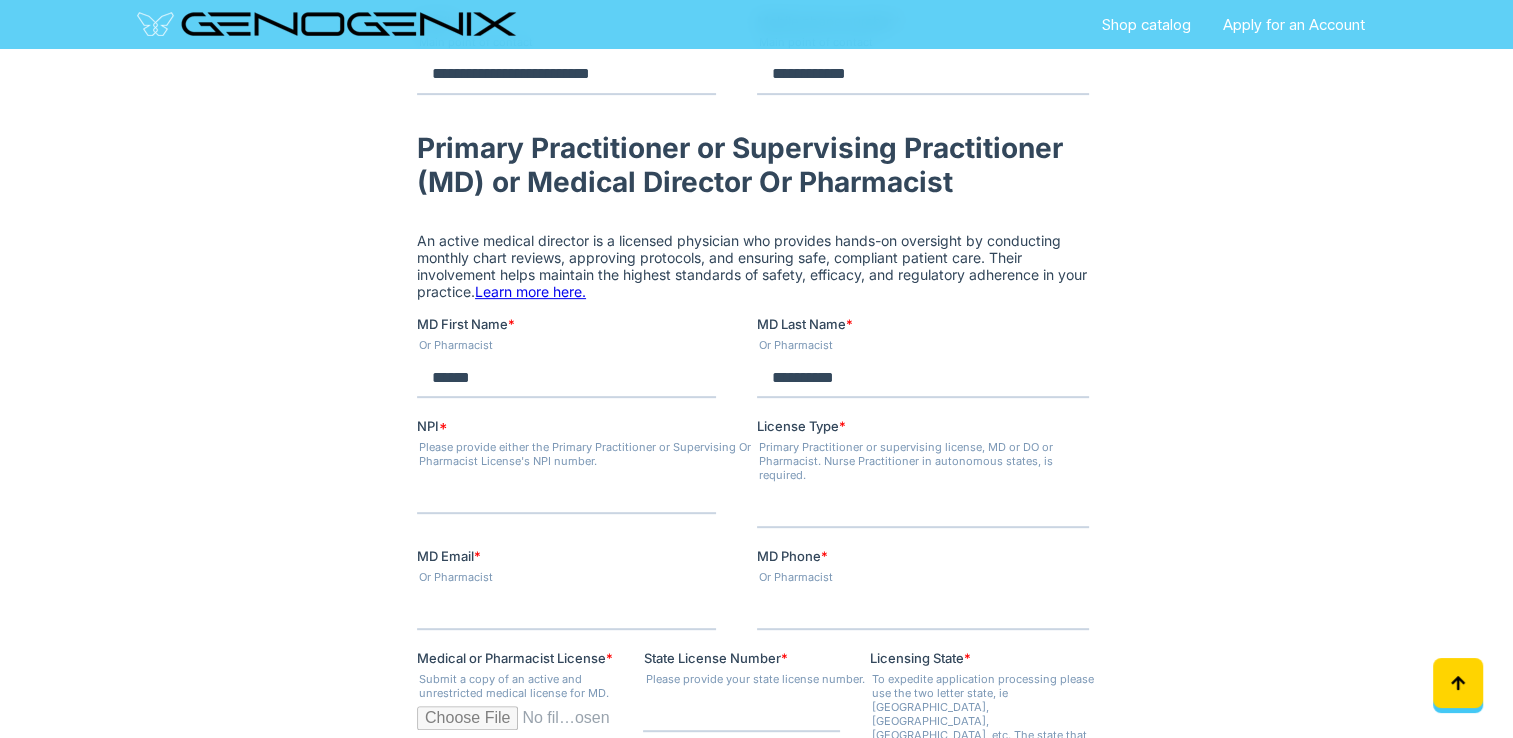 type on "**********" 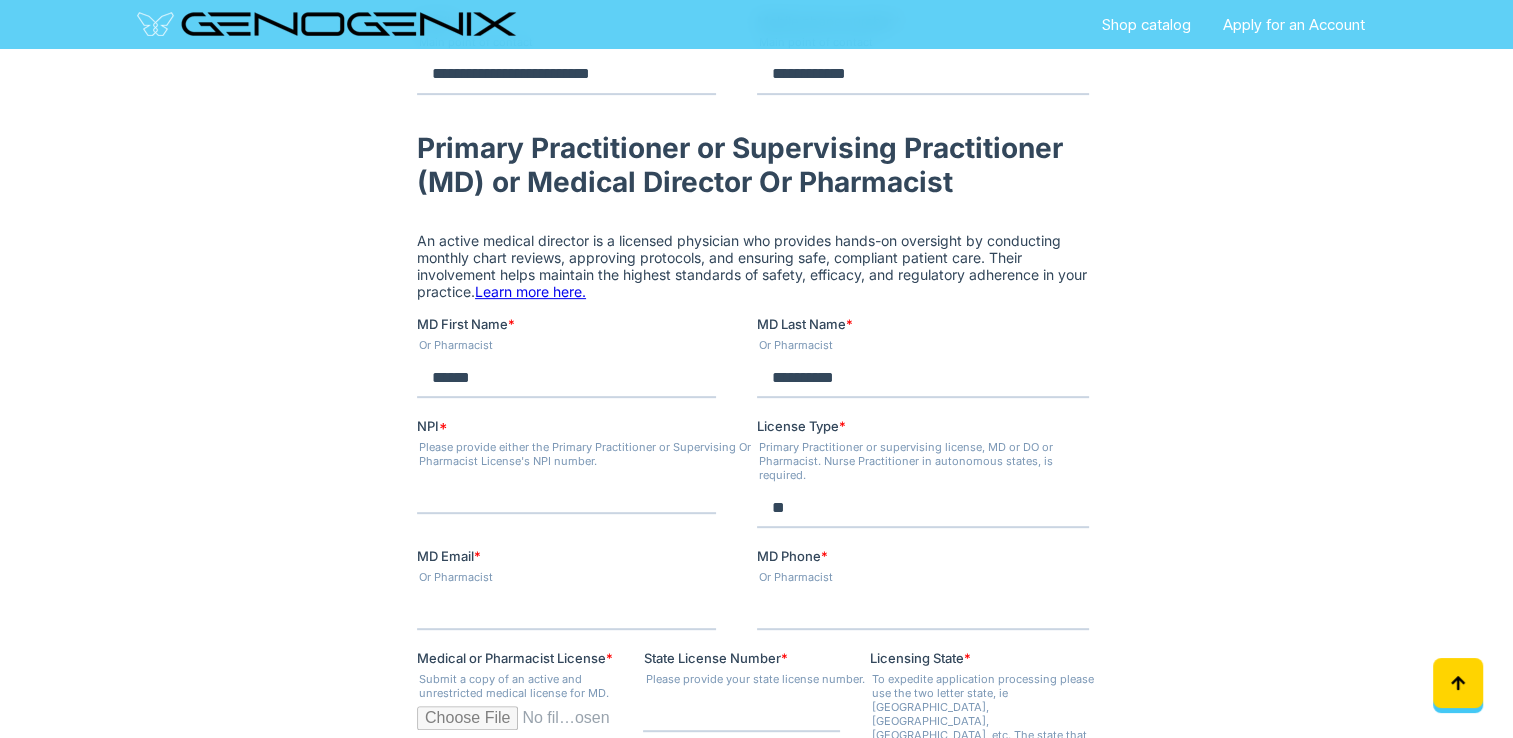scroll, scrollTop: 900, scrollLeft: 0, axis: vertical 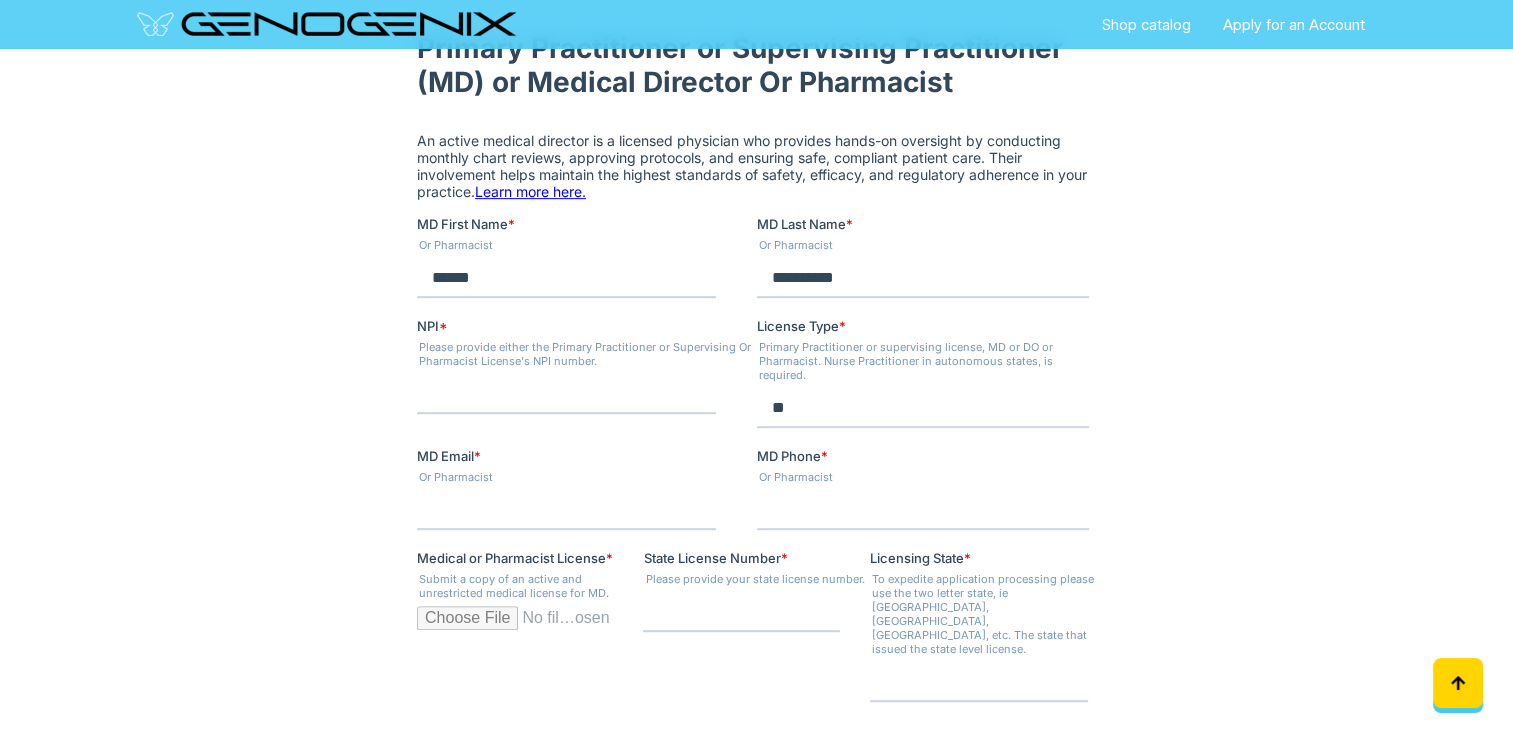 type on "**" 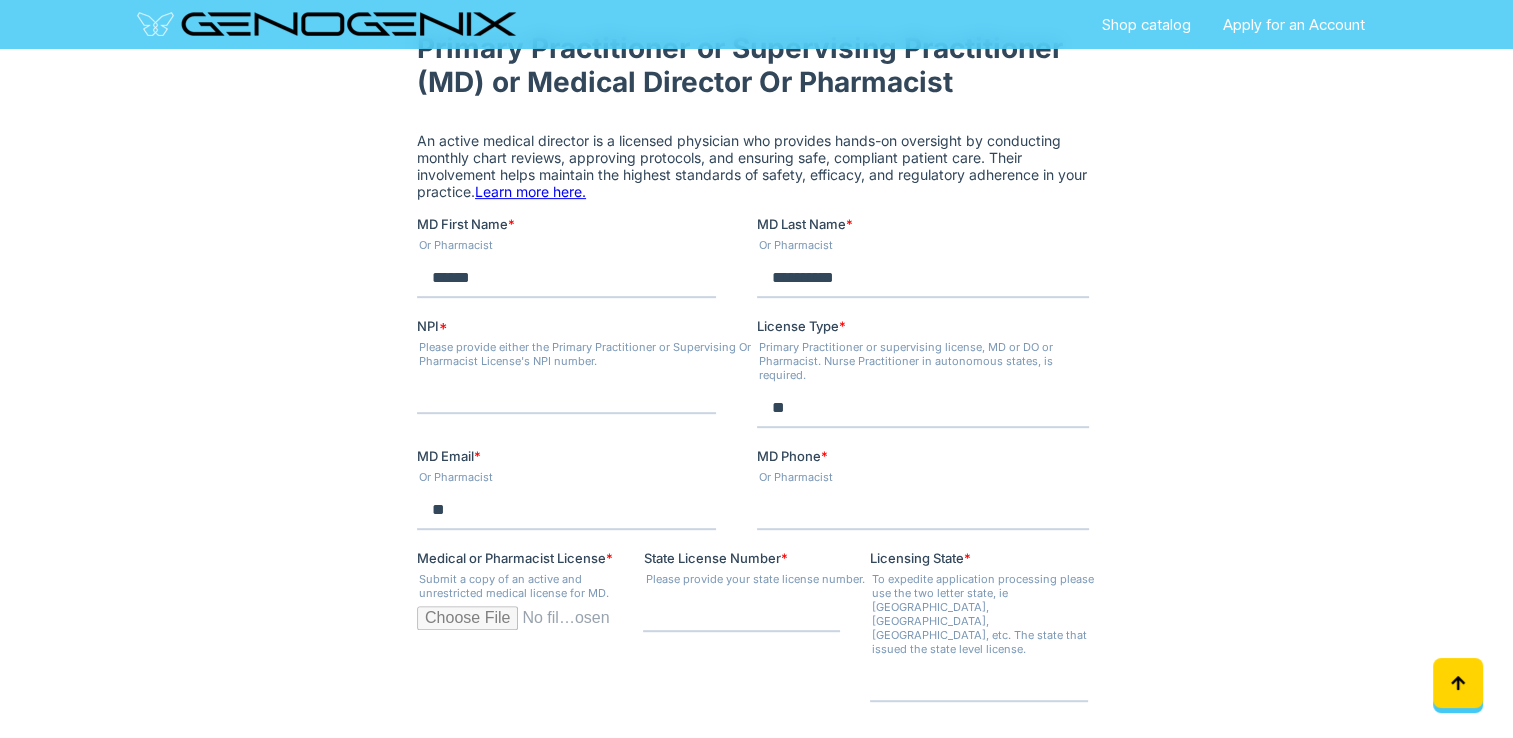 type on "**********" 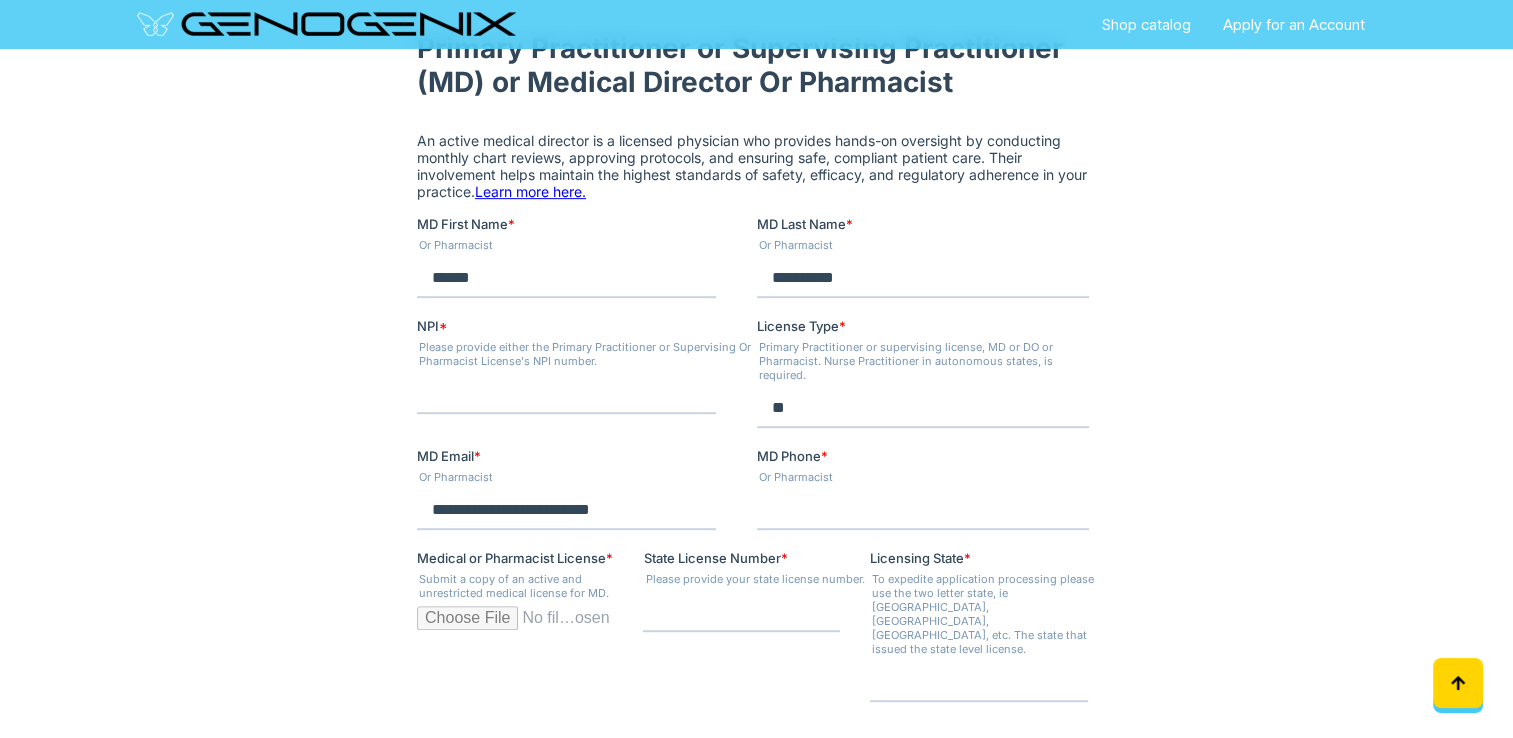 click on "MD Phone *" at bounding box center (922, 510) 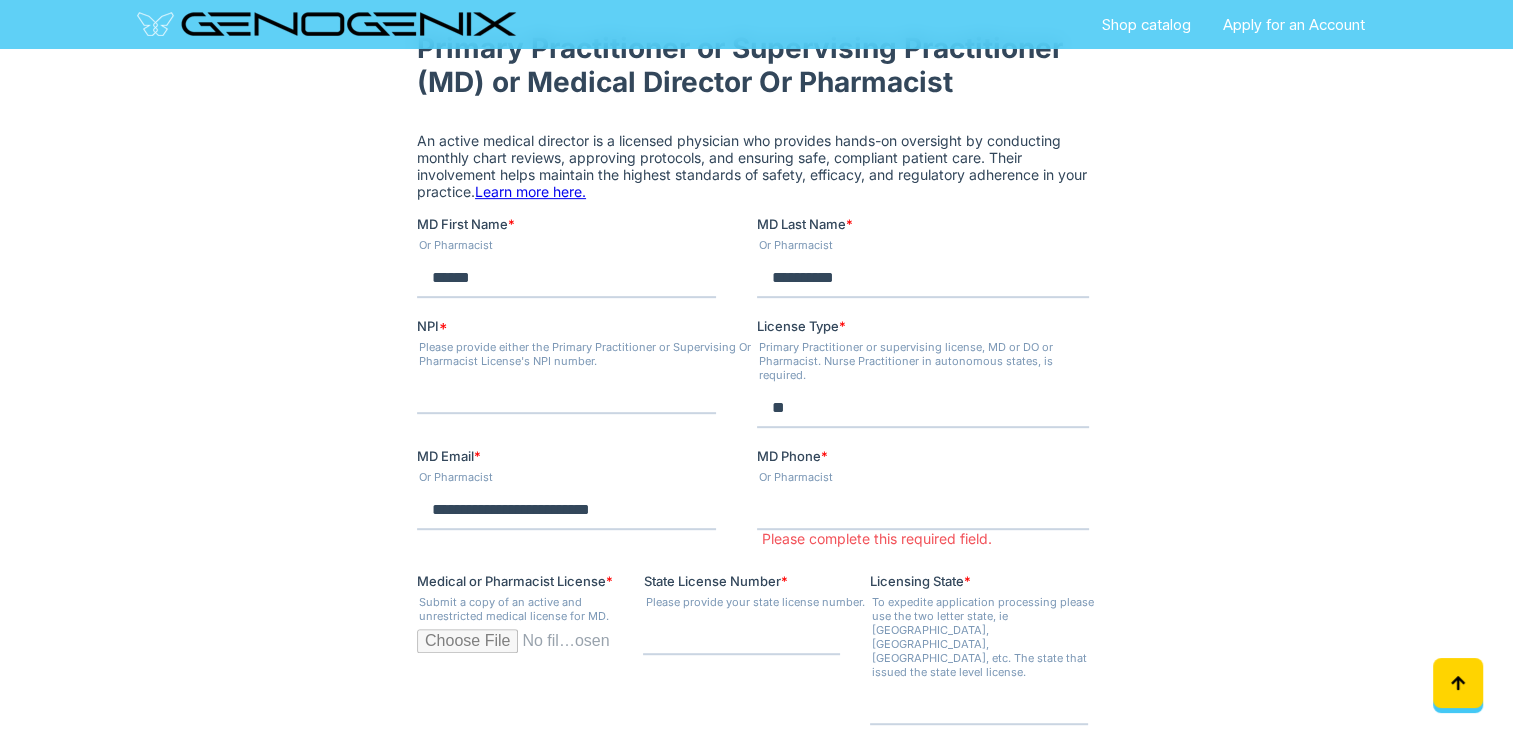 click at bounding box center (756, 877) 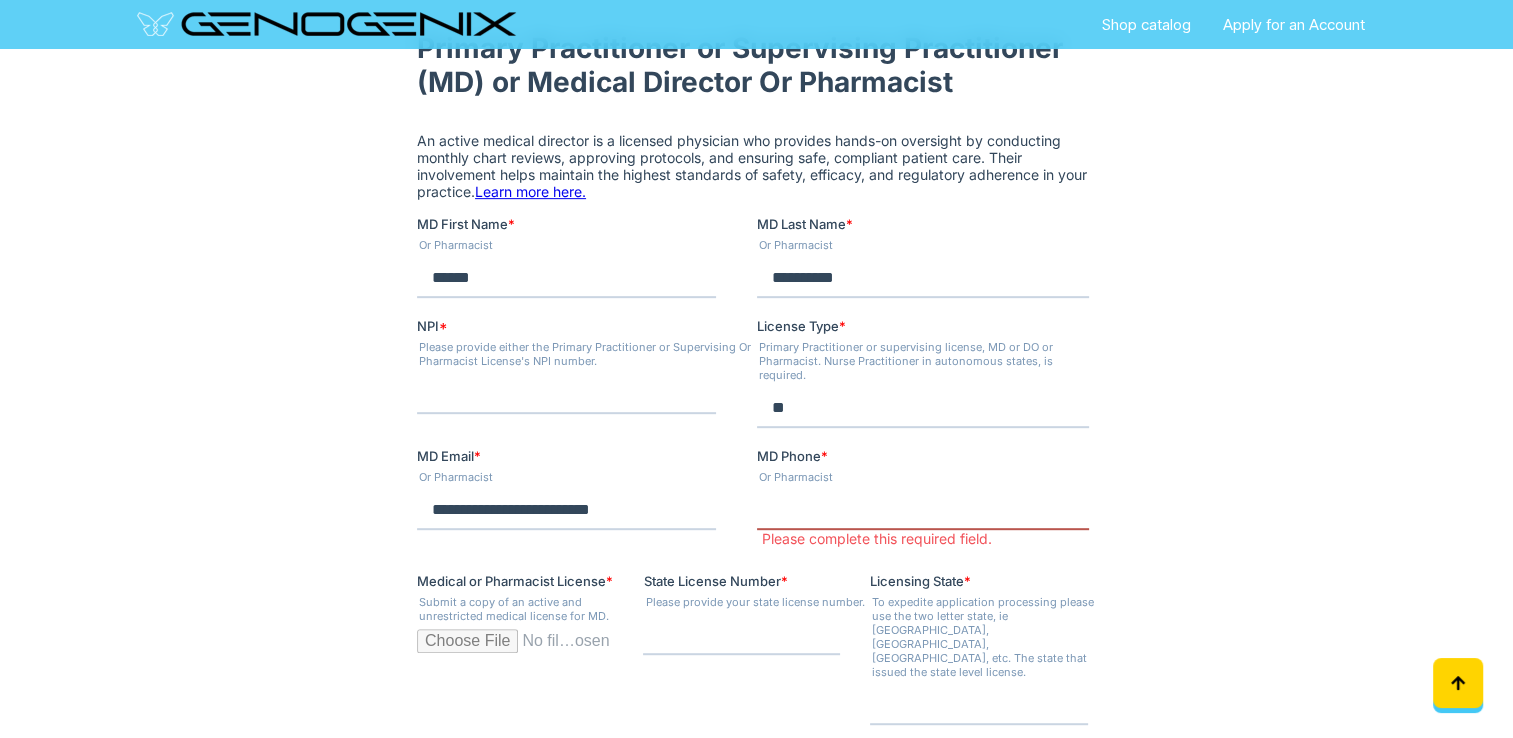 click on "MD Phone *" at bounding box center (922, 510) 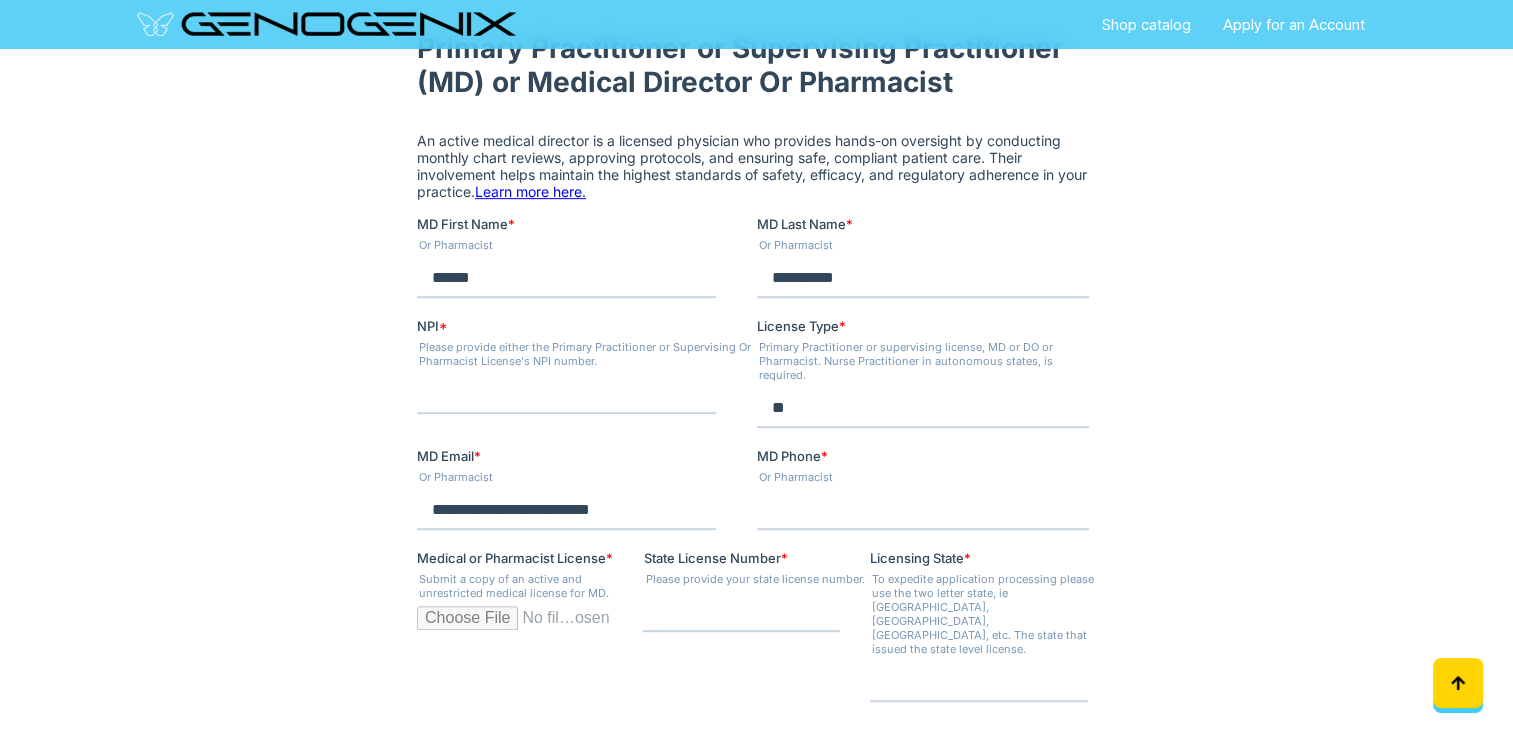 type on "**********" 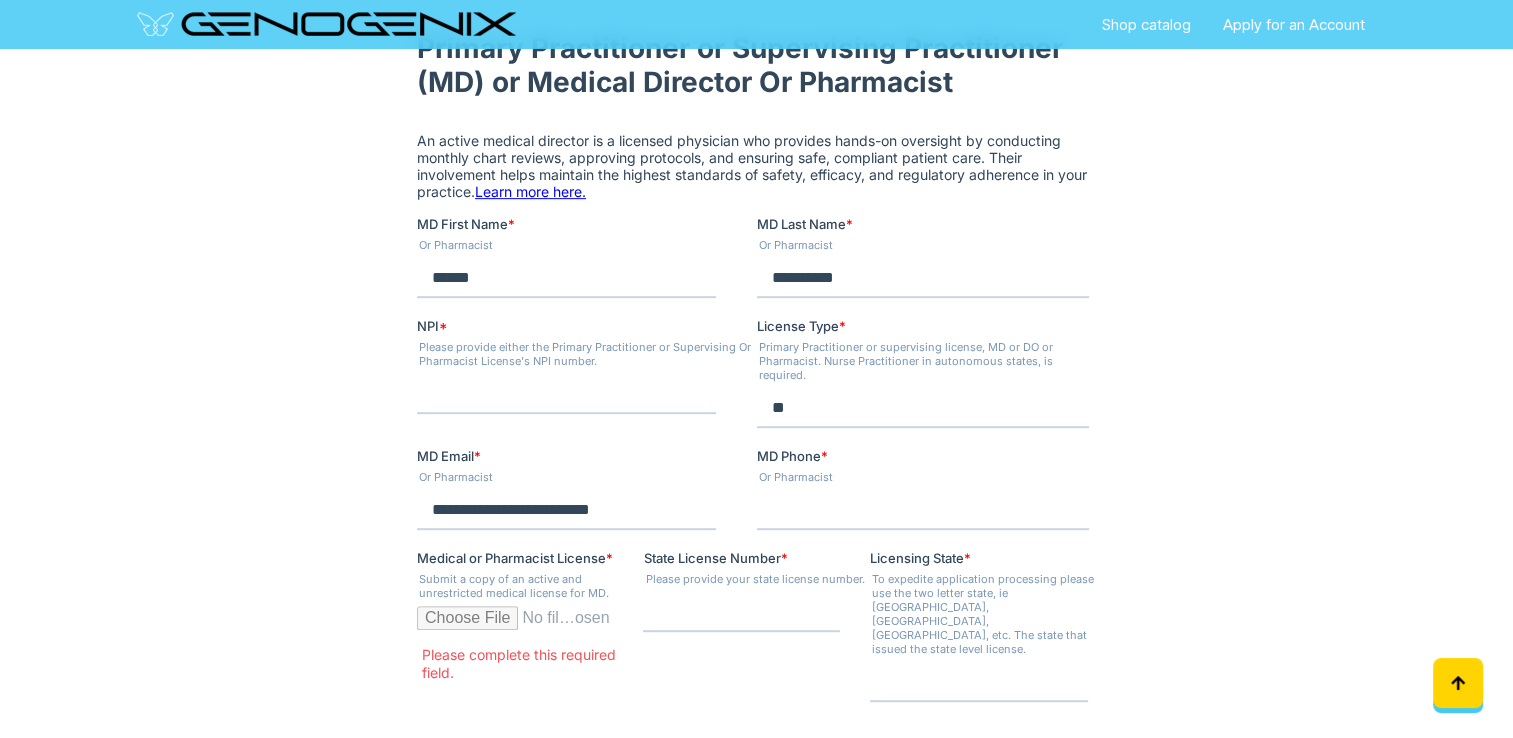 click on "Medical or Pharmacist License *" at bounding box center (514, 626) 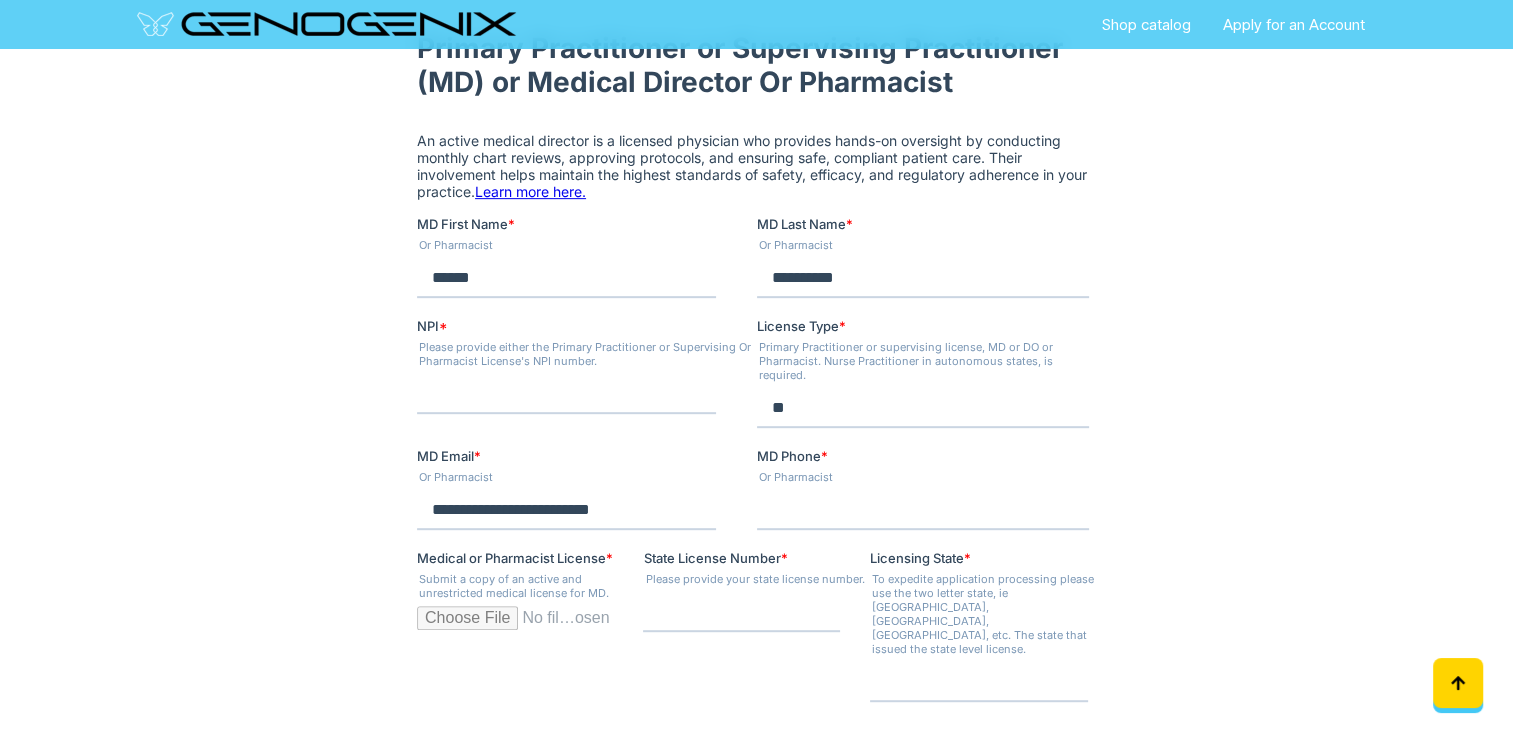 click on "State License Number *" at bounding box center (740, 612) 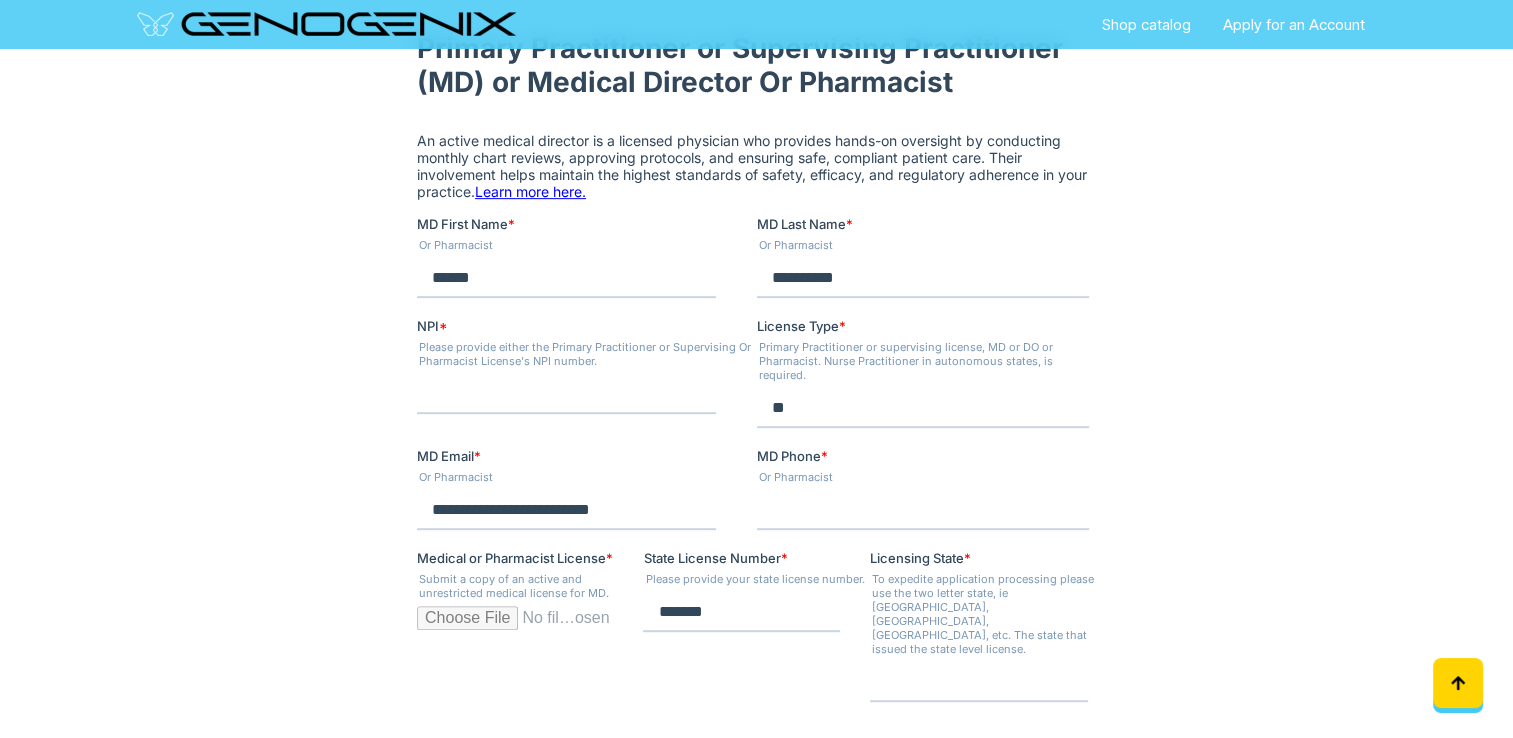 type on "*******" 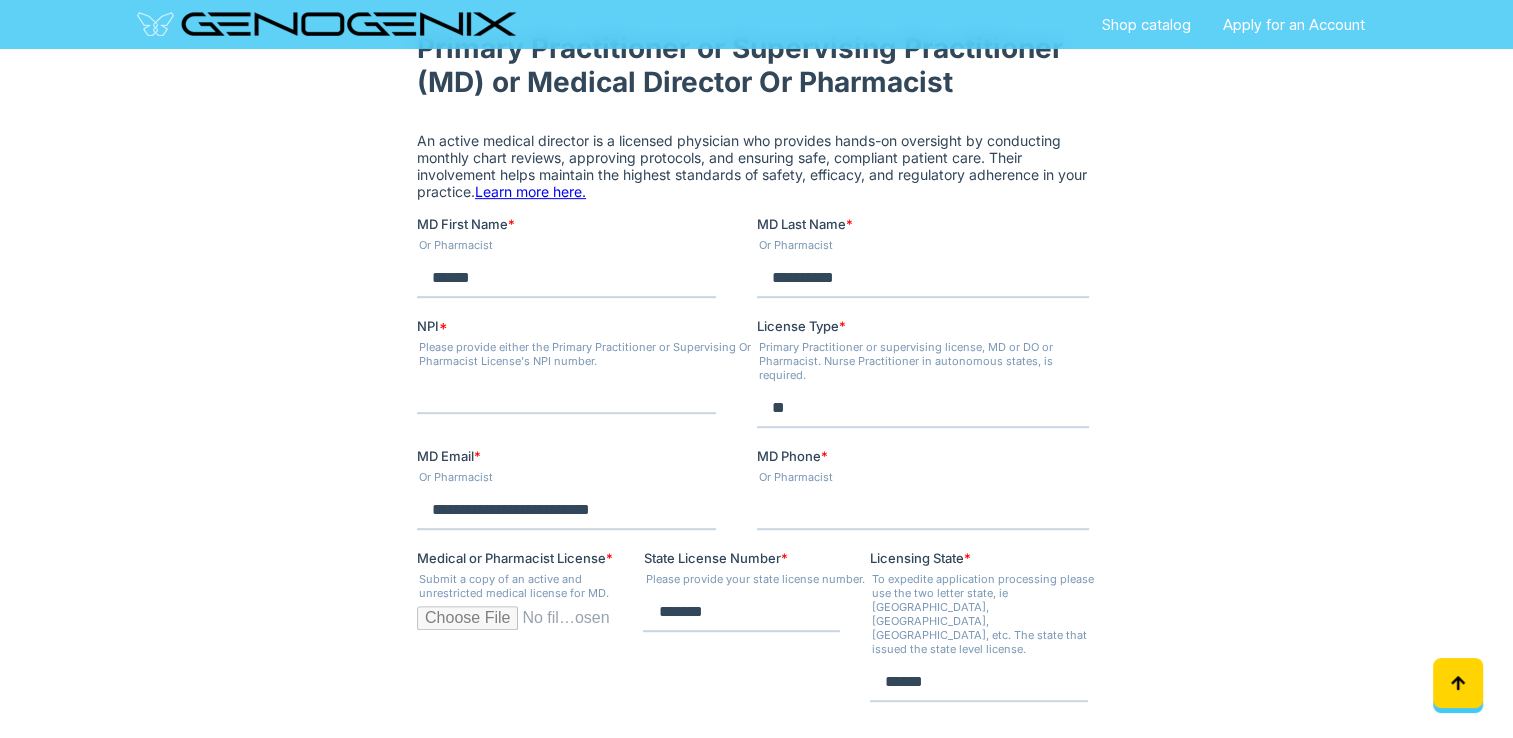 type on "******" 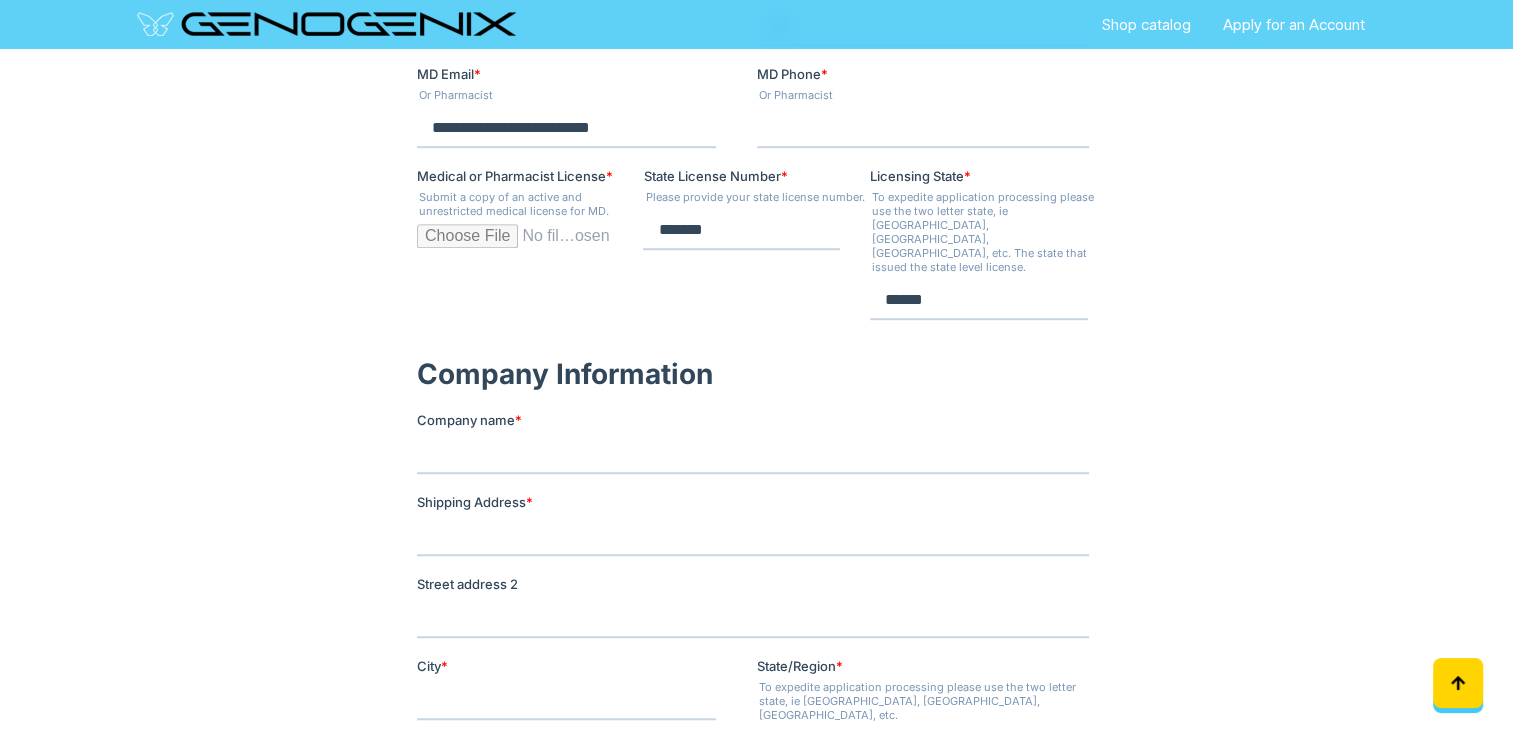 scroll, scrollTop: 1300, scrollLeft: 0, axis: vertical 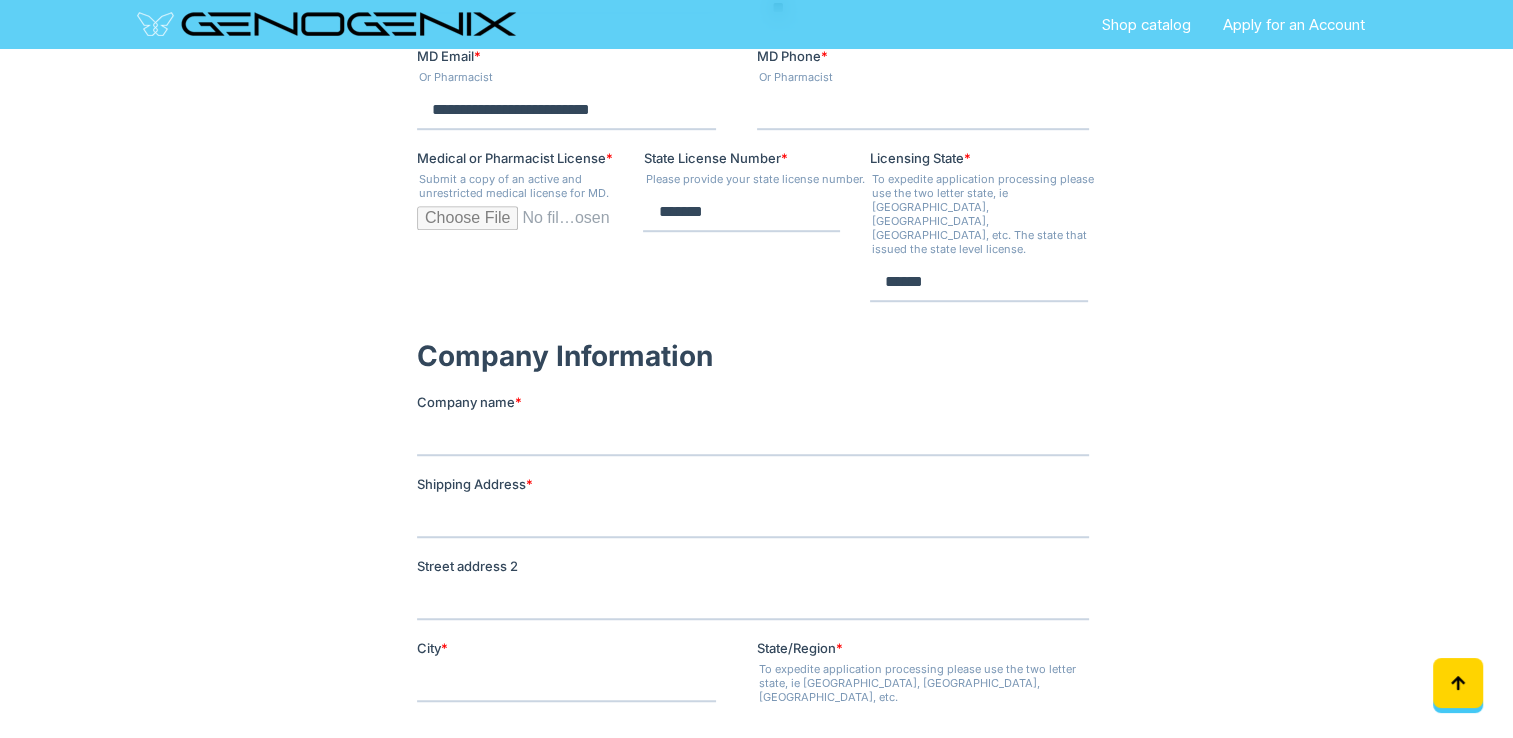 click on "Company name *" at bounding box center (752, 436) 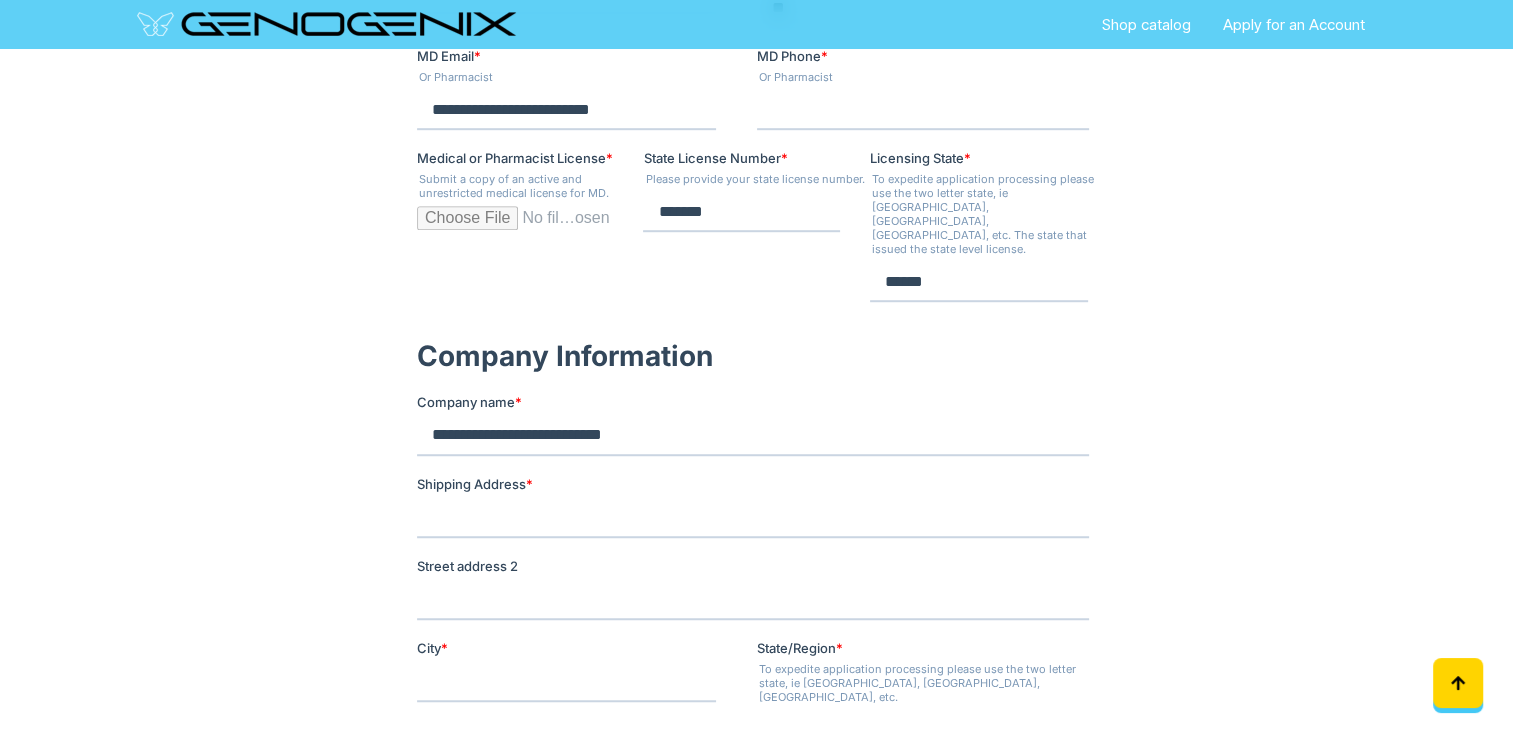 type on "**********" 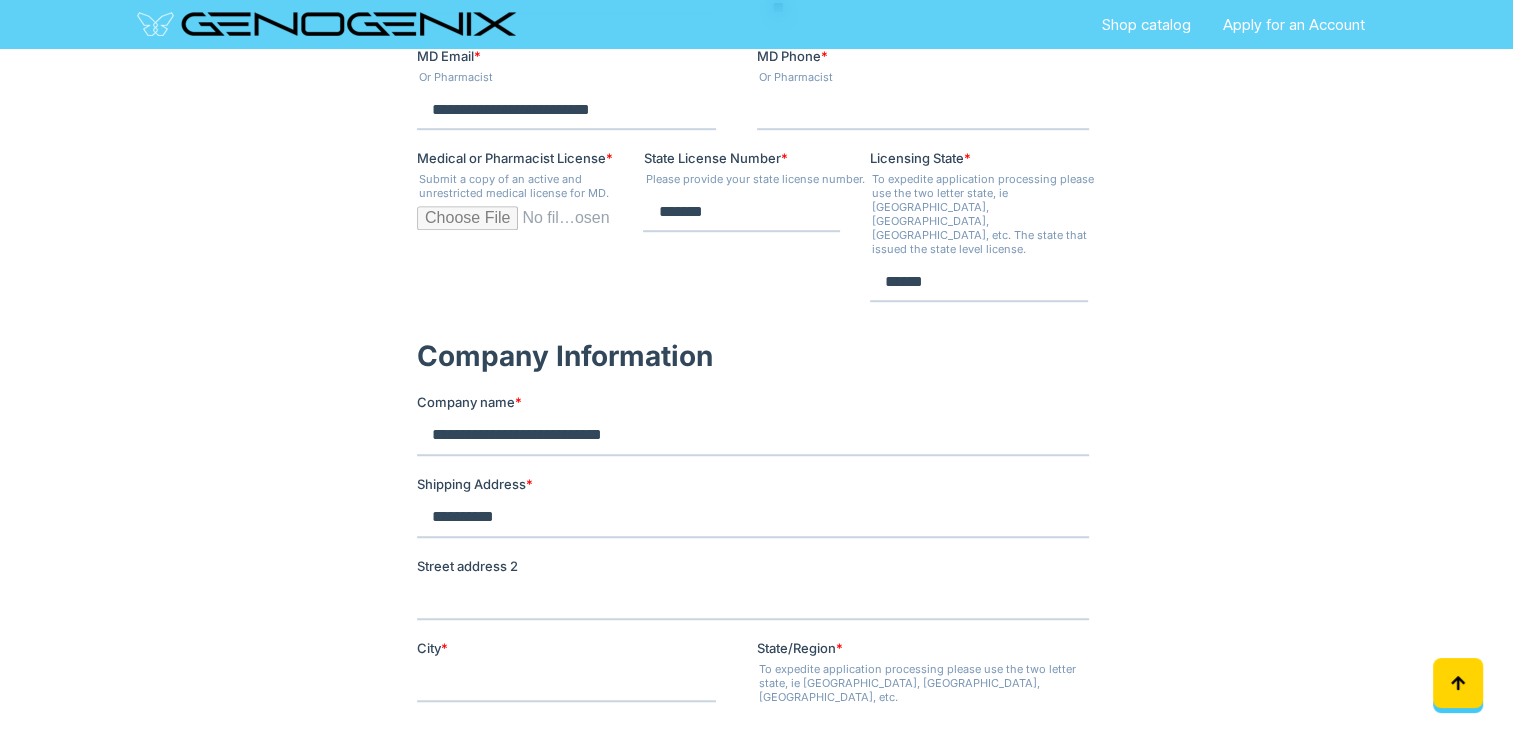 type on "**********" 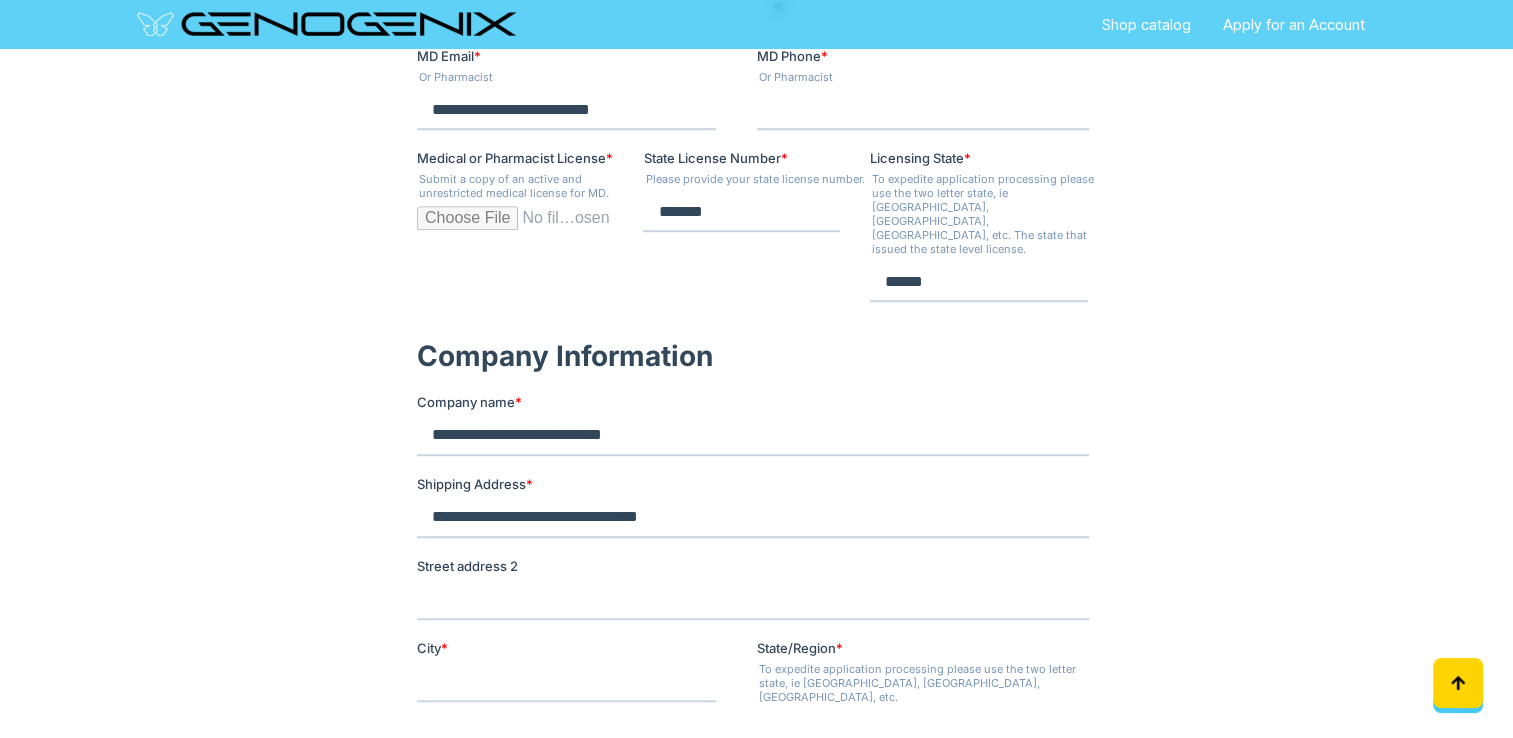 type on "********" 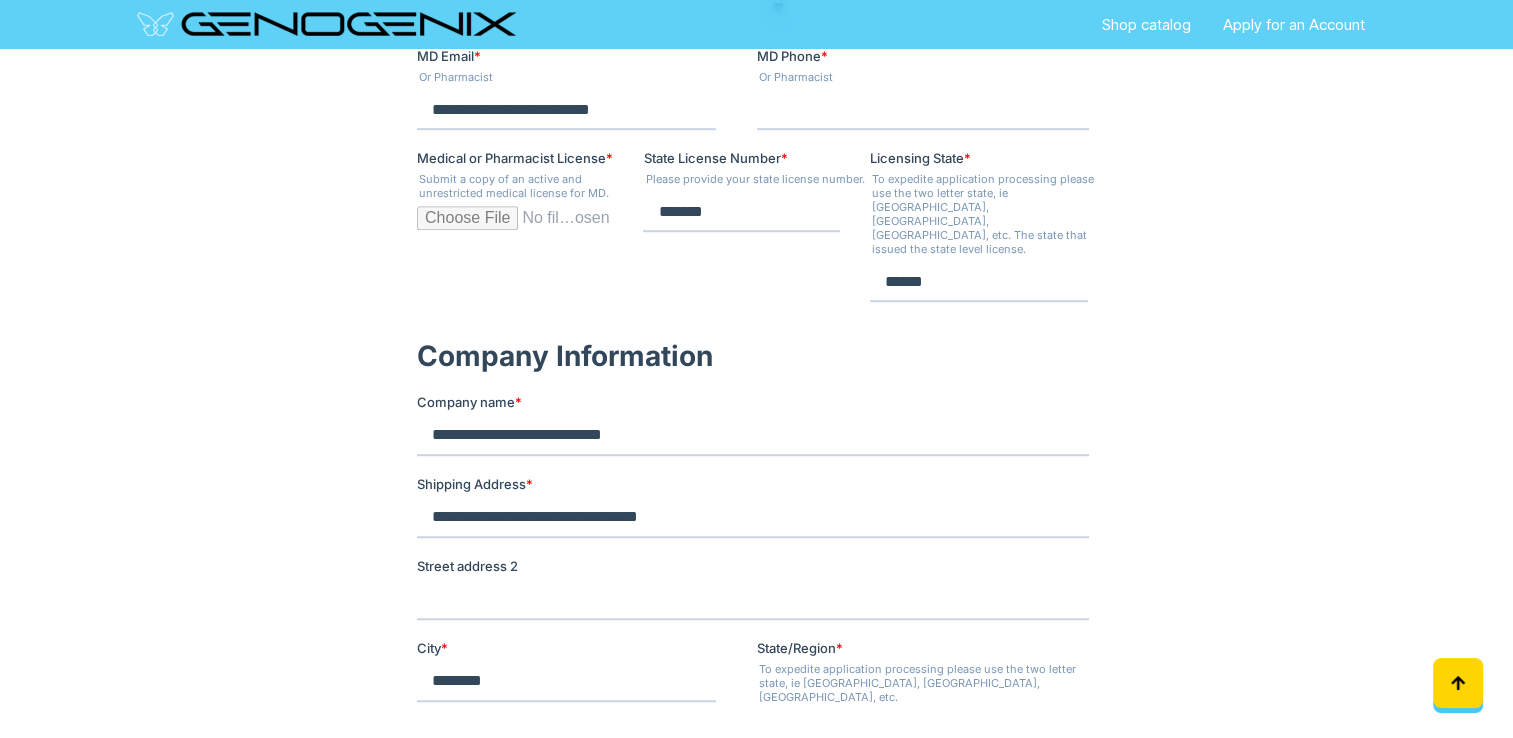 type on "******" 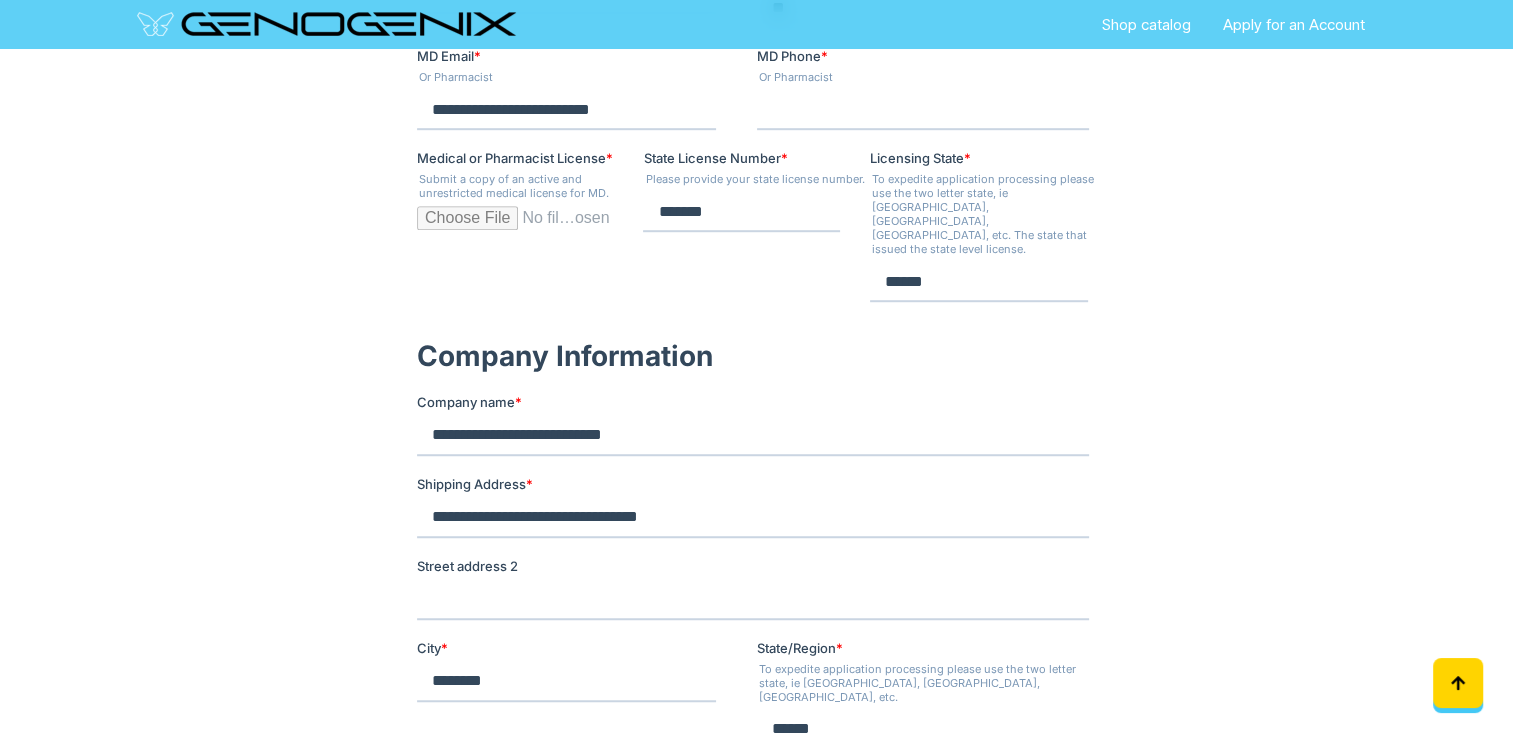 type on "*****" 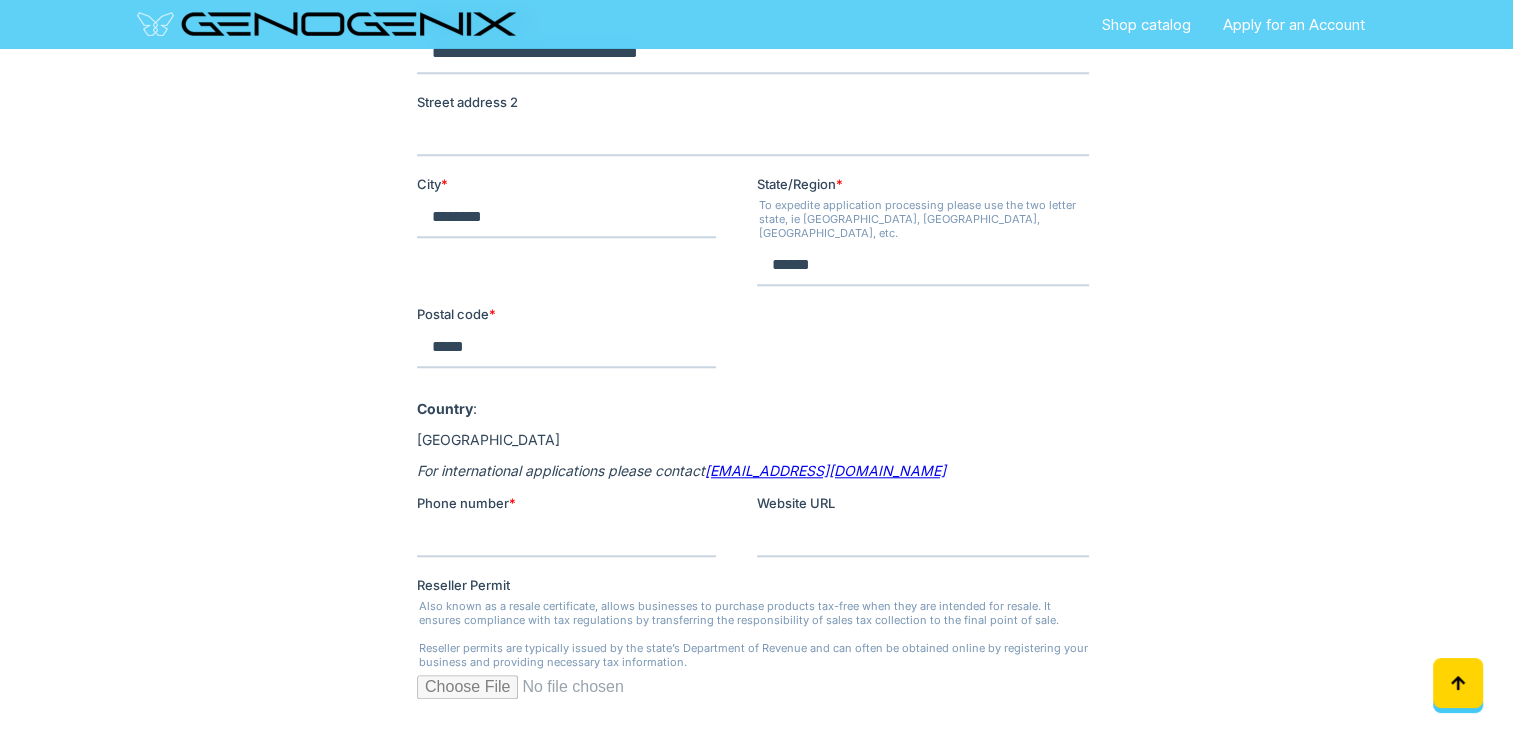 scroll, scrollTop: 1800, scrollLeft: 0, axis: vertical 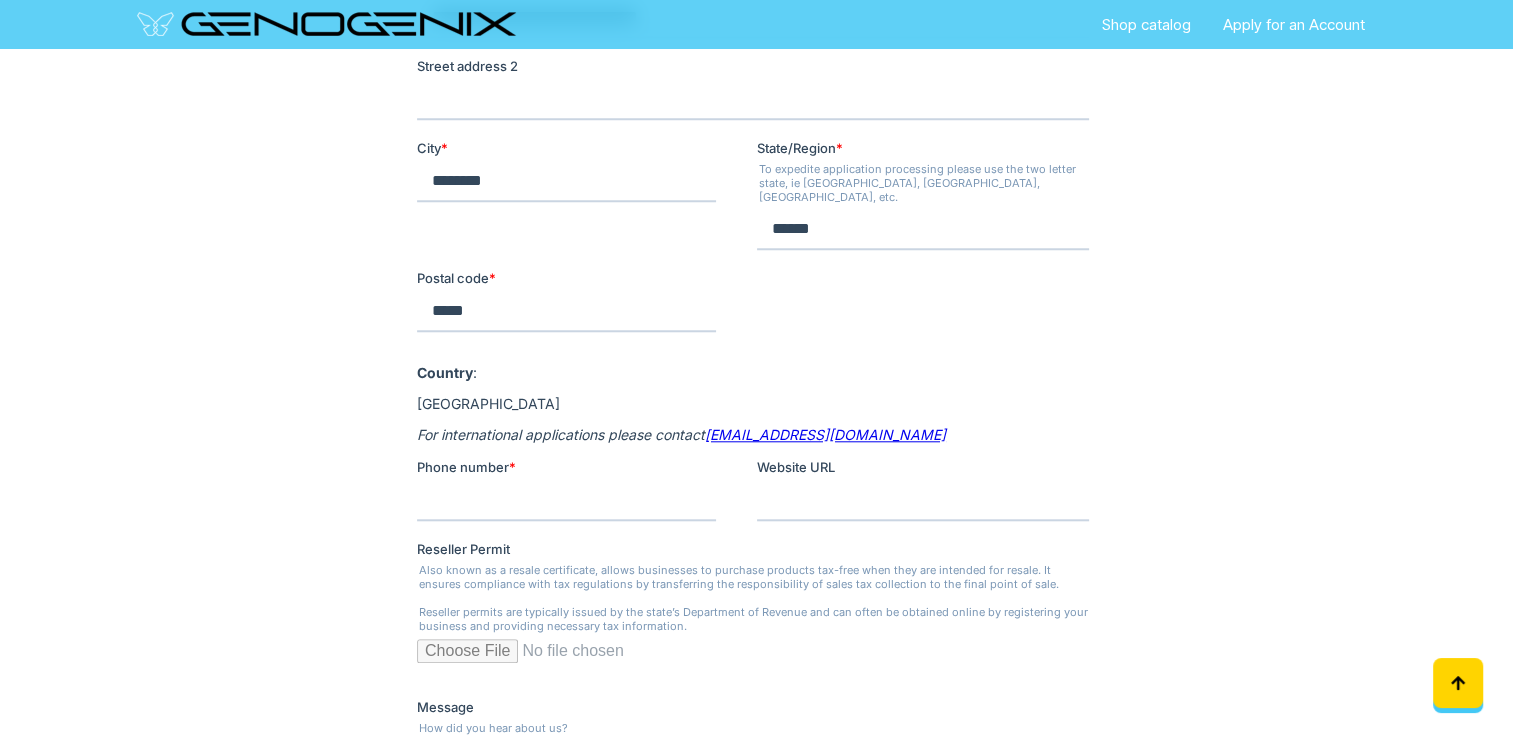 click on "Phone number *" at bounding box center [565, 501] 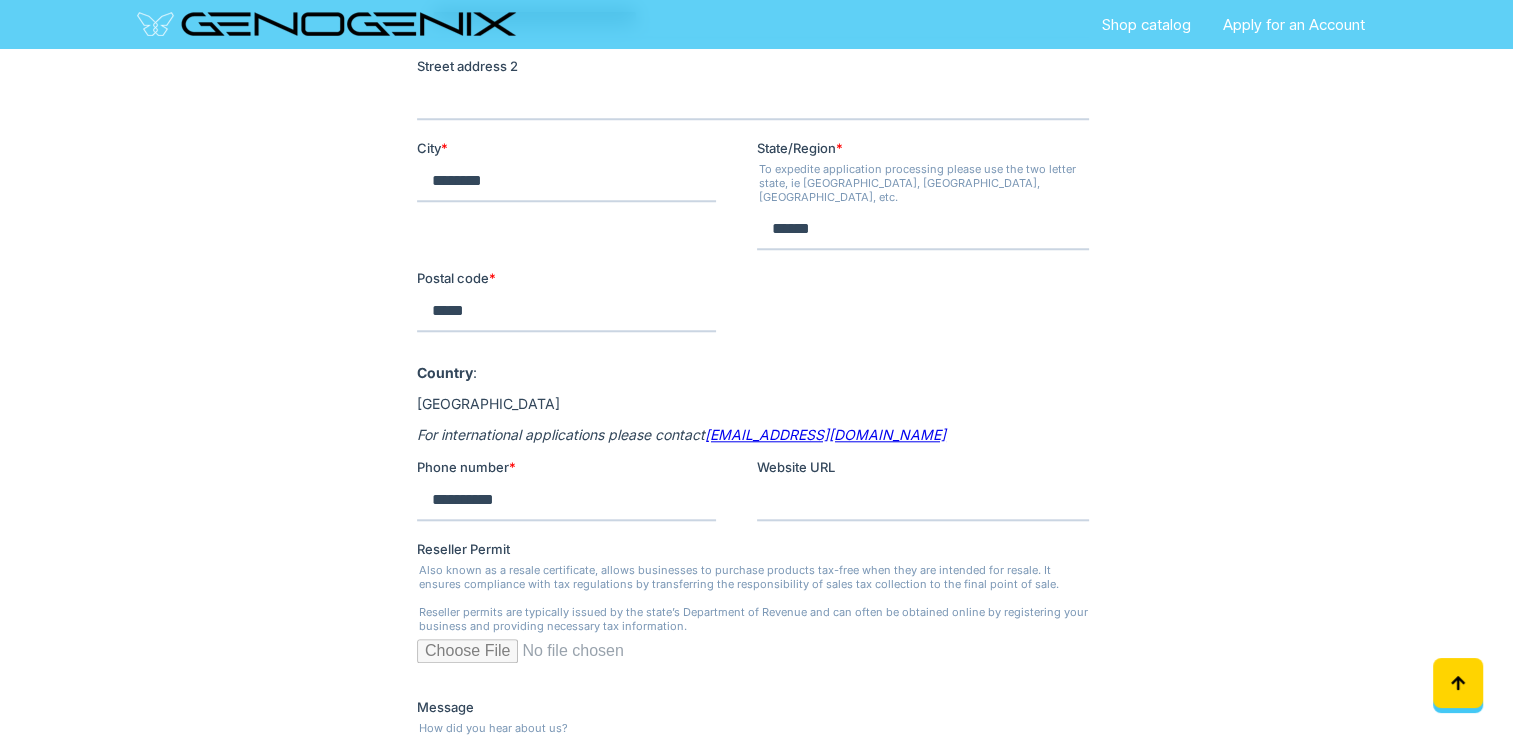 type on "**********" 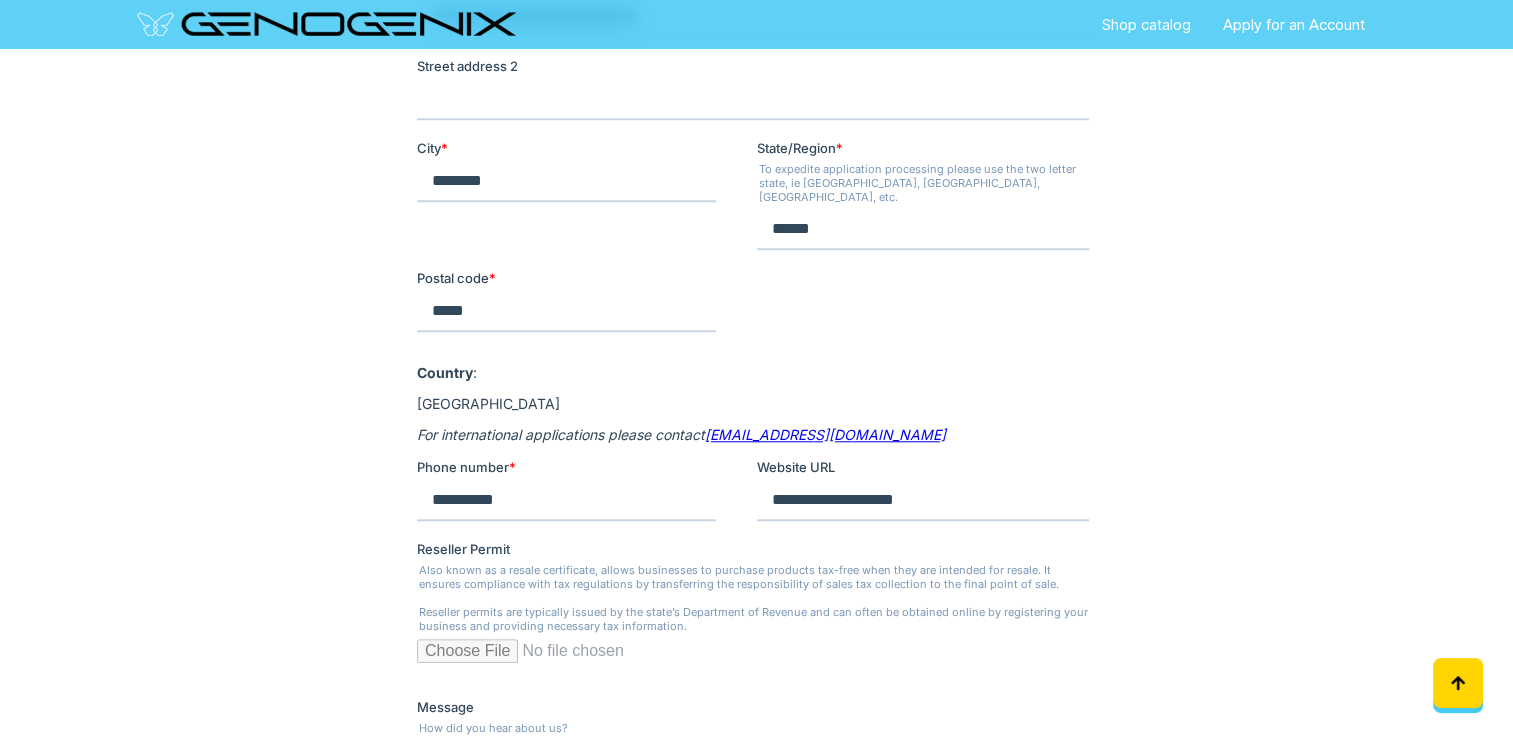 type on "**********" 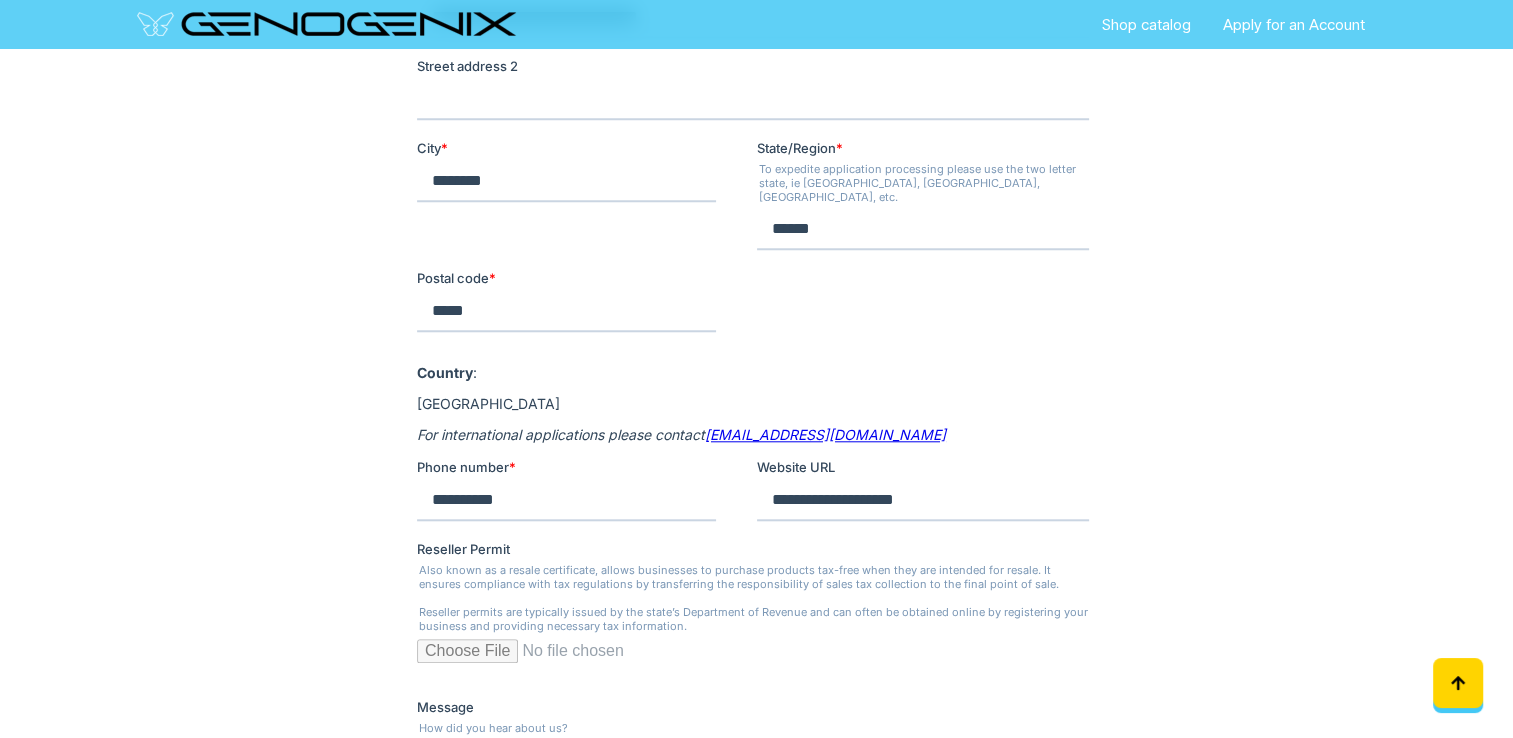 click on "Message" at bounding box center (752, 774) 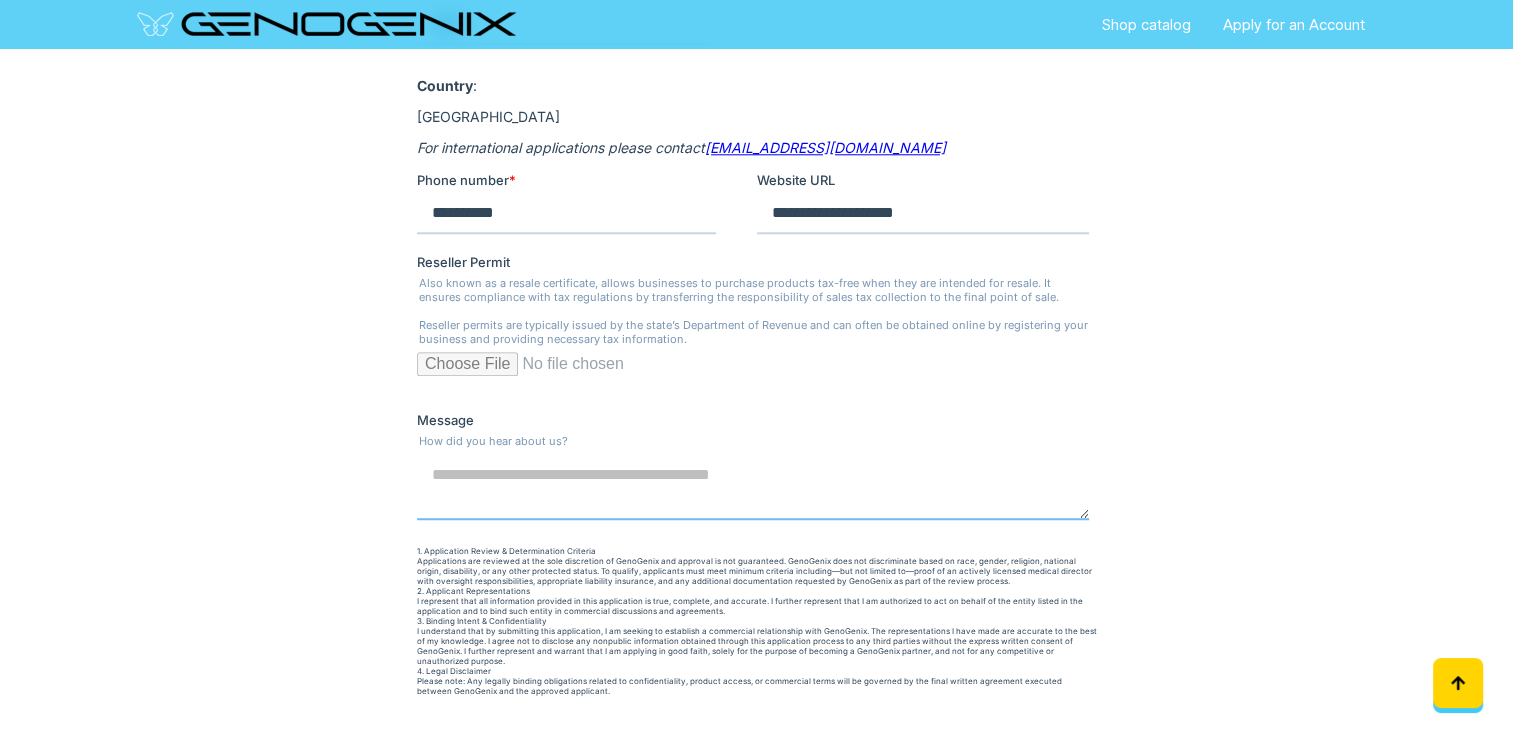 scroll, scrollTop: 2400, scrollLeft: 0, axis: vertical 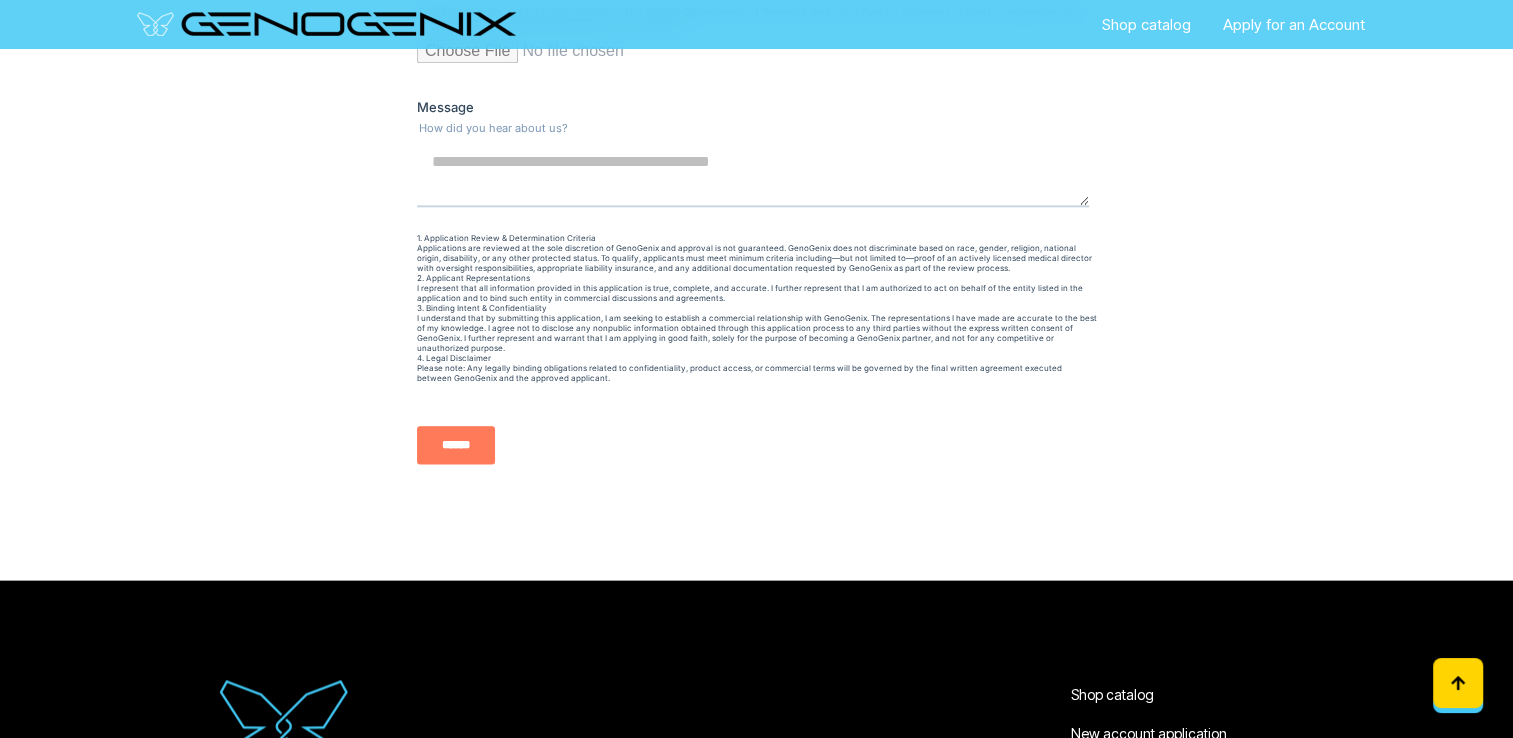 click on "******" at bounding box center [455, 445] 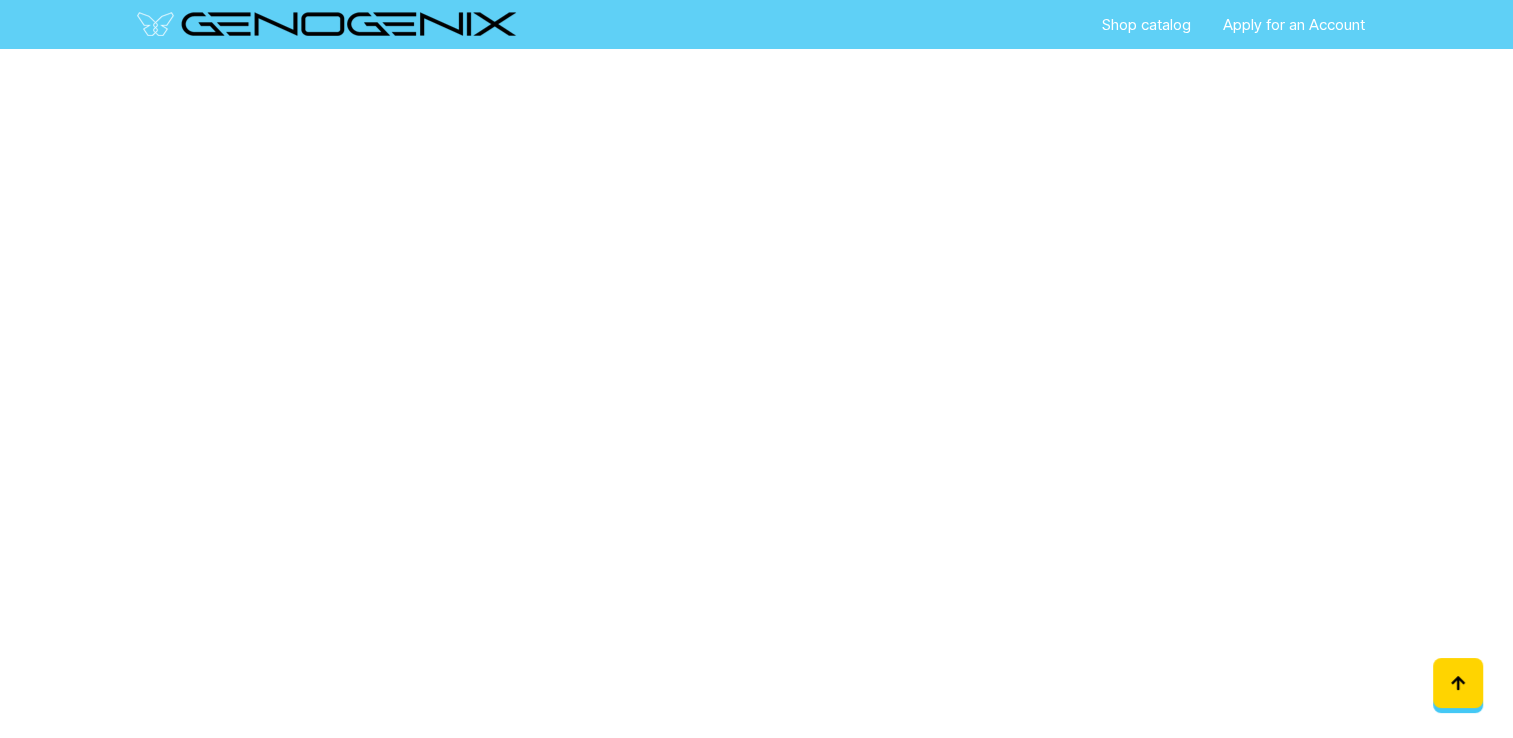 scroll, scrollTop: 2300, scrollLeft: 0, axis: vertical 